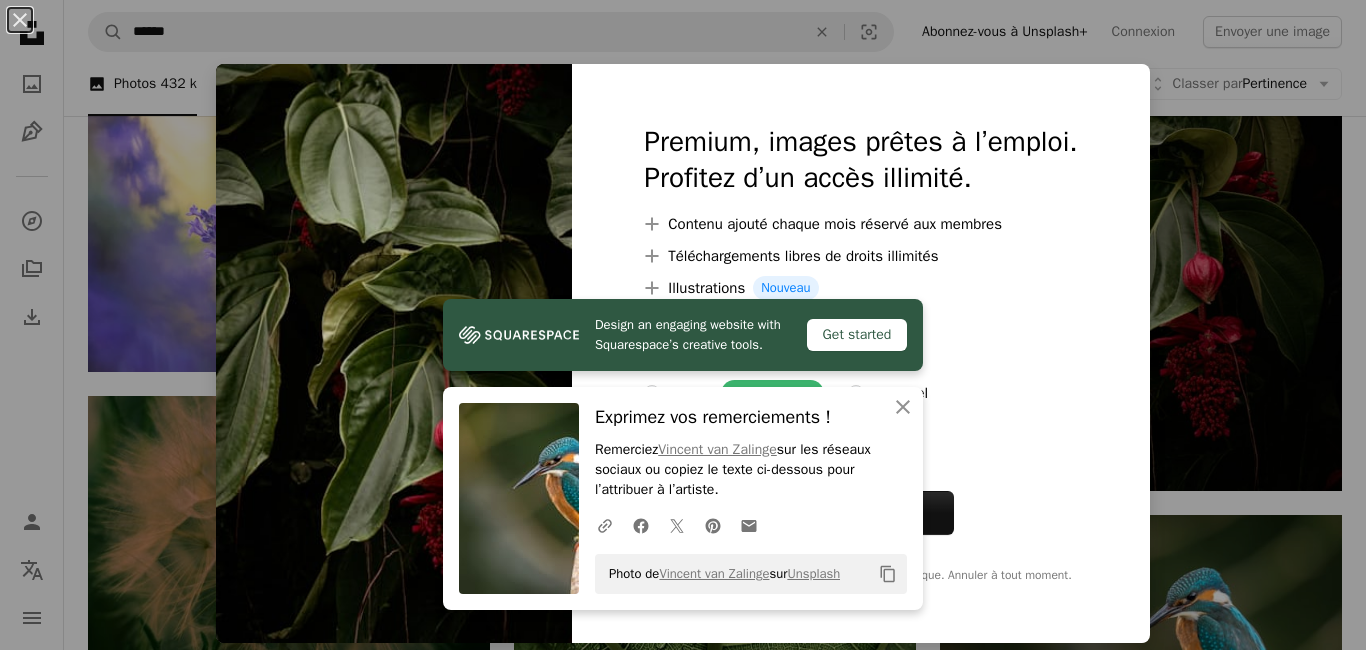 scroll, scrollTop: 14632, scrollLeft: 0, axis: vertical 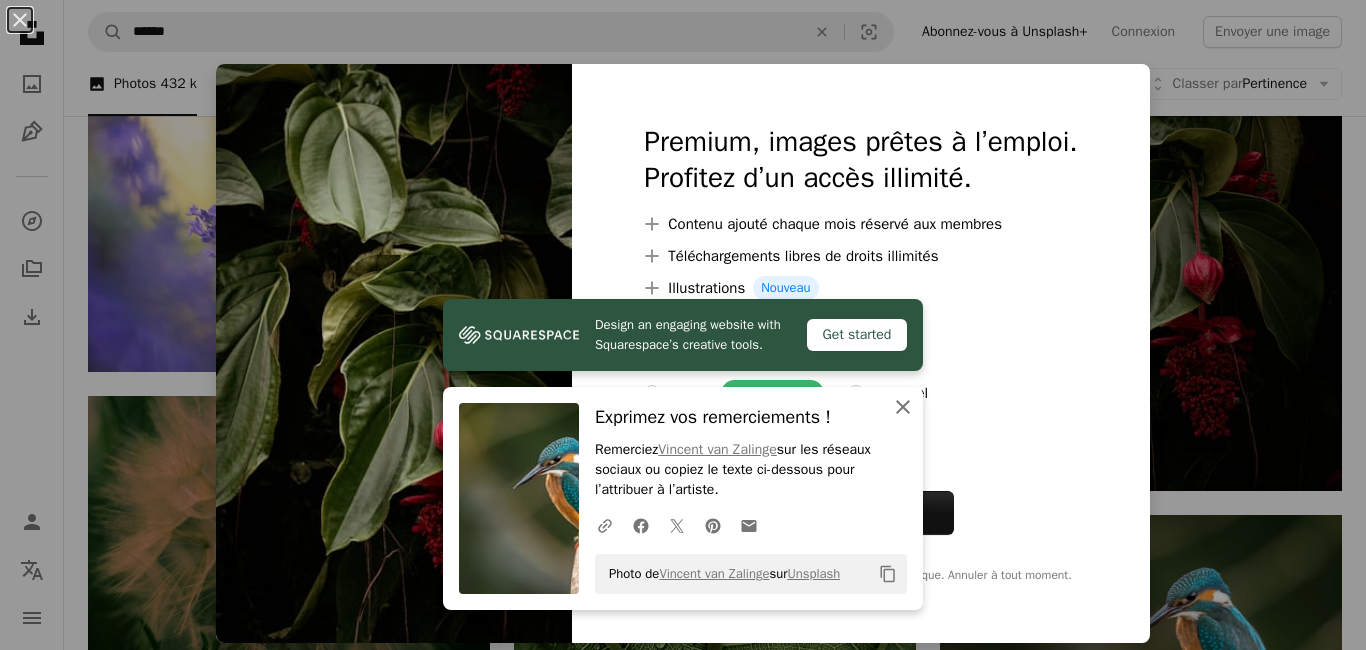click 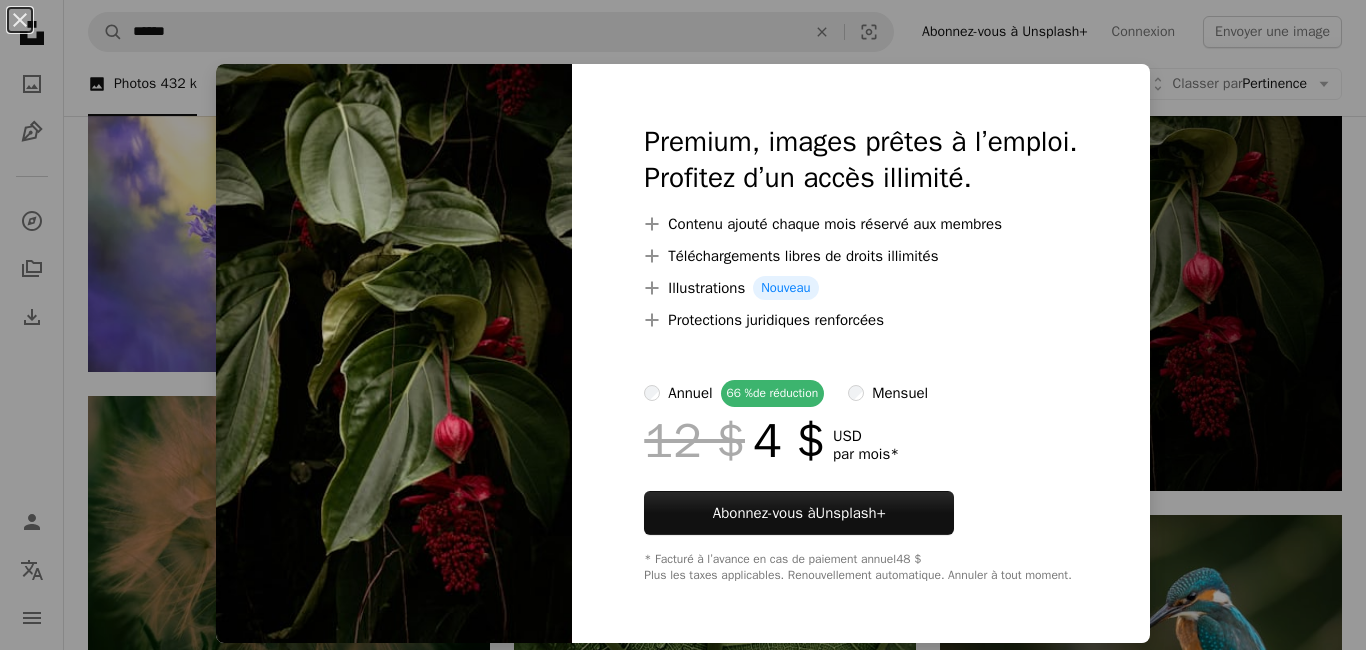 click at bounding box center (394, 353) 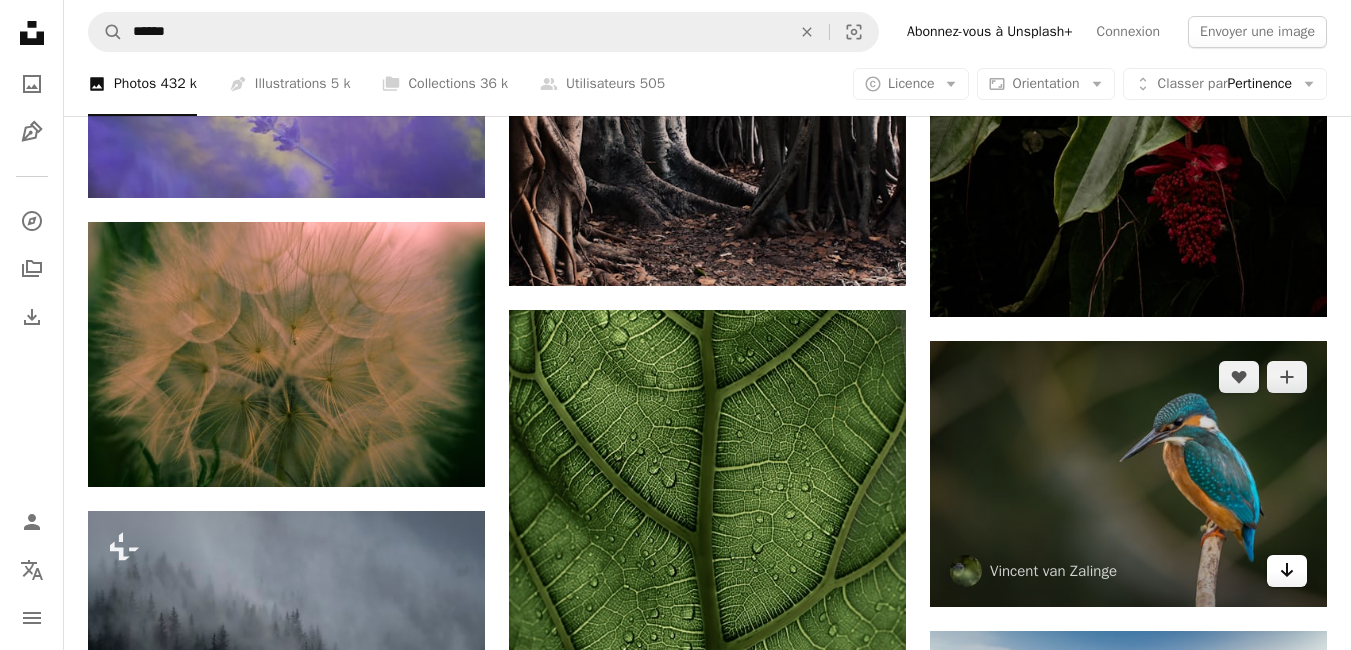click on "Arrow pointing down" at bounding box center [1287, 571] 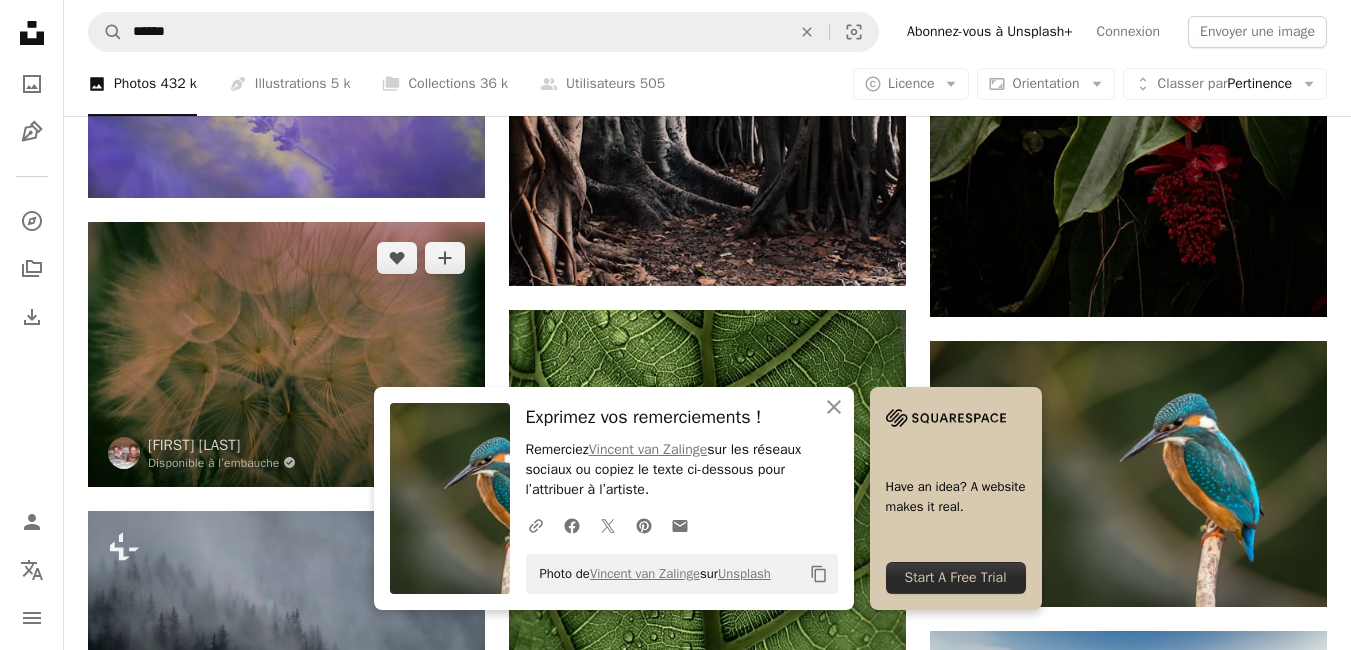 click at bounding box center (286, 354) 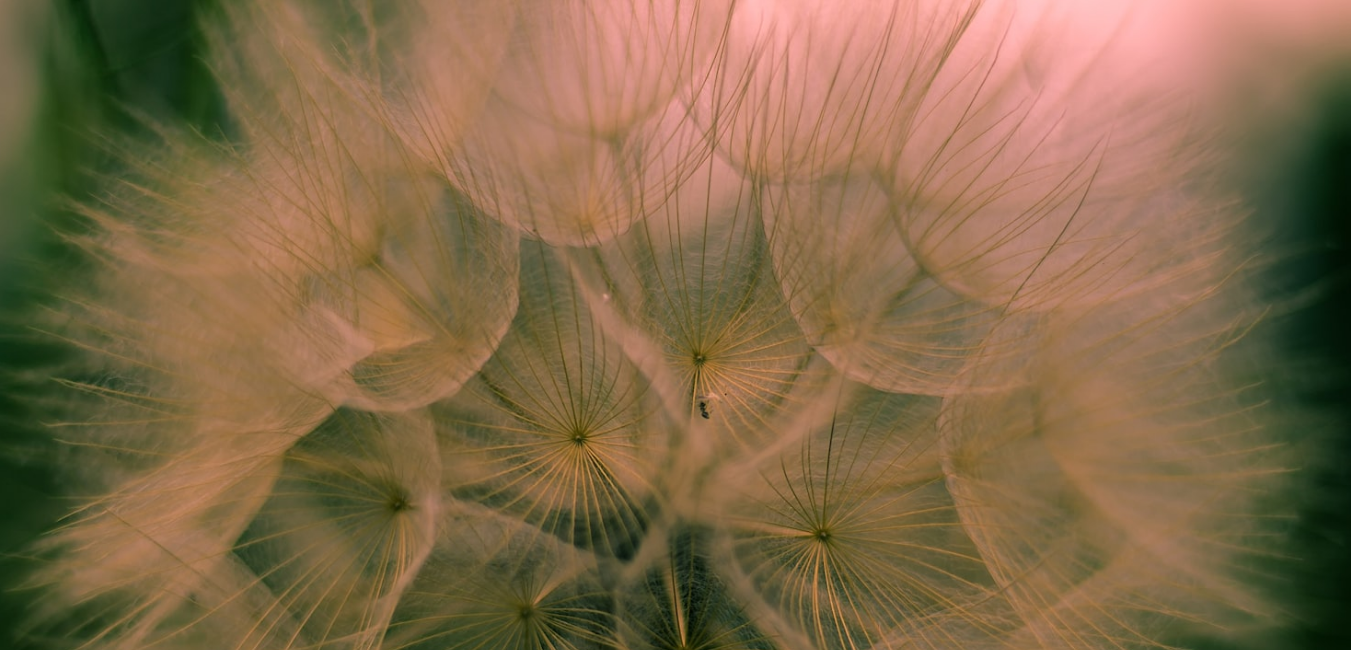 click at bounding box center (675, 450) 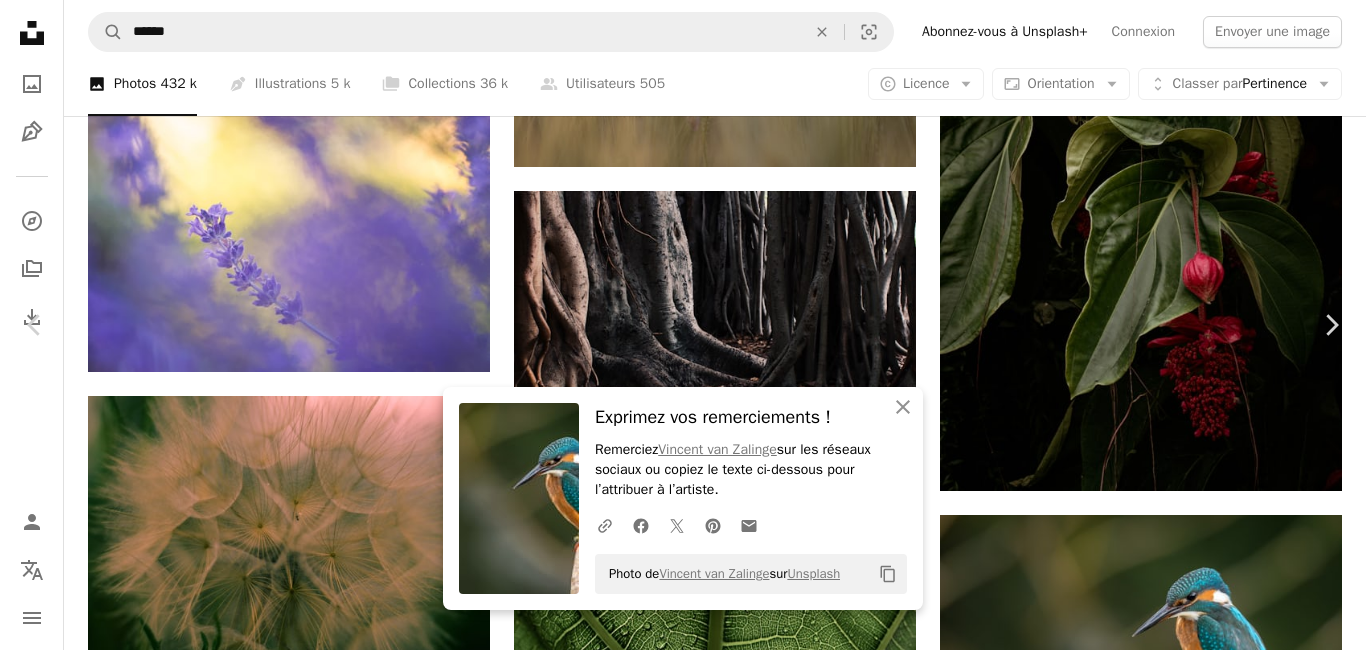 scroll, scrollTop: 17, scrollLeft: 0, axis: vertical 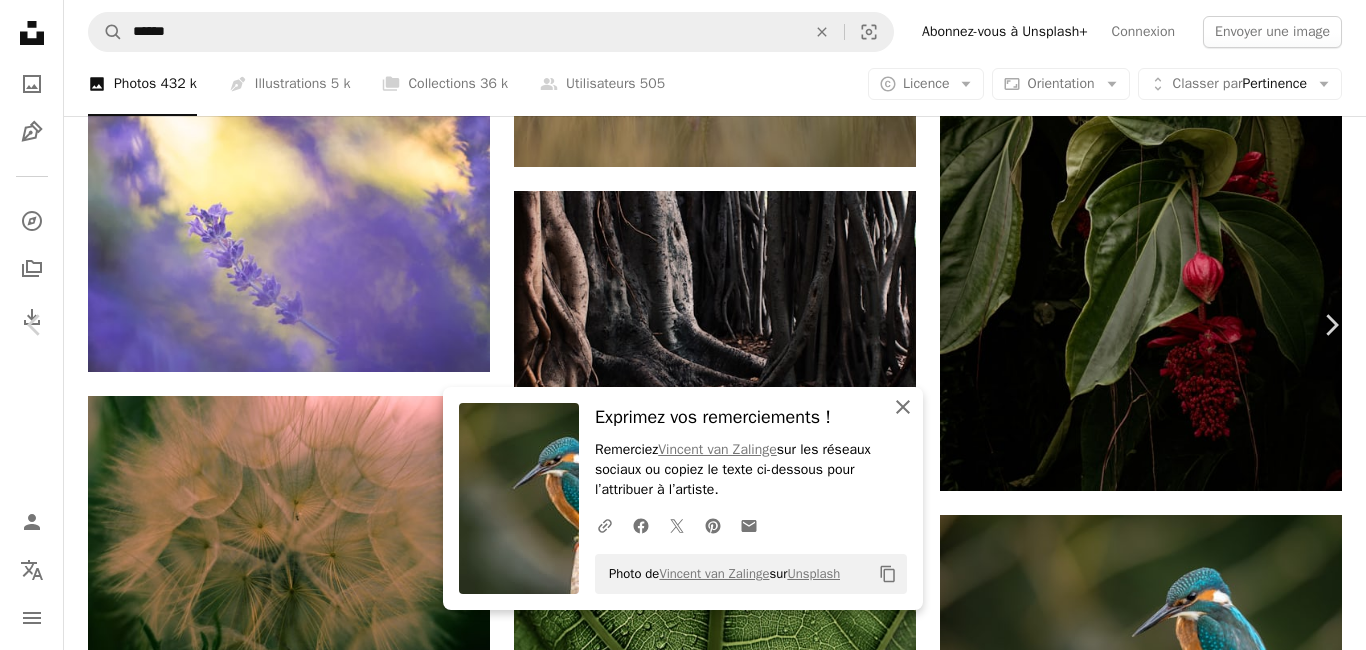 click 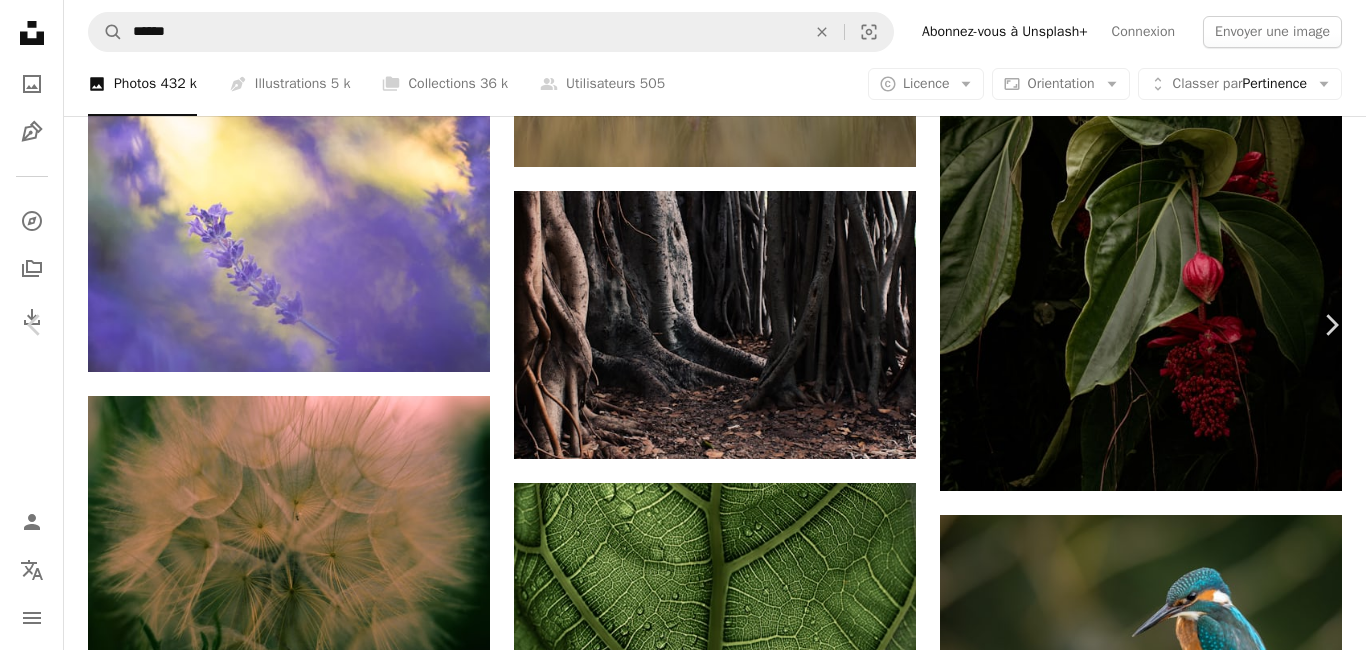 click on "Télécharger gratuitement" at bounding box center (1134, 4132) 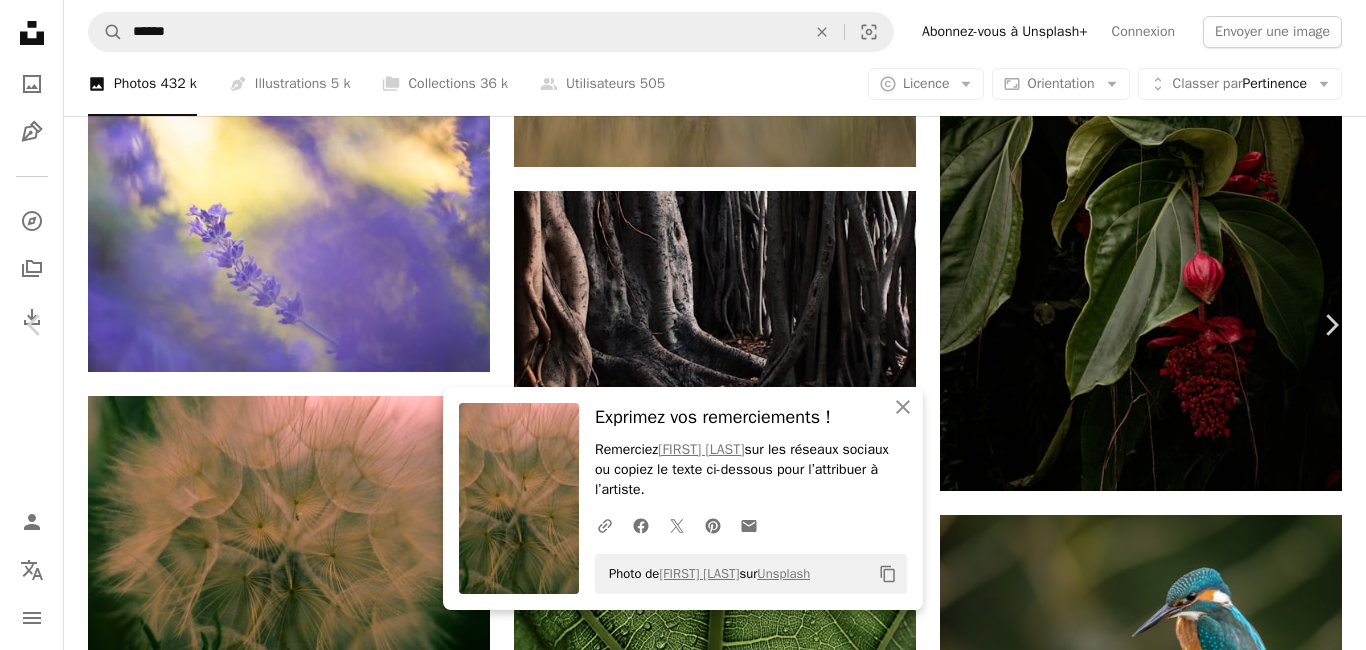 click at bounding box center [676, 4462] 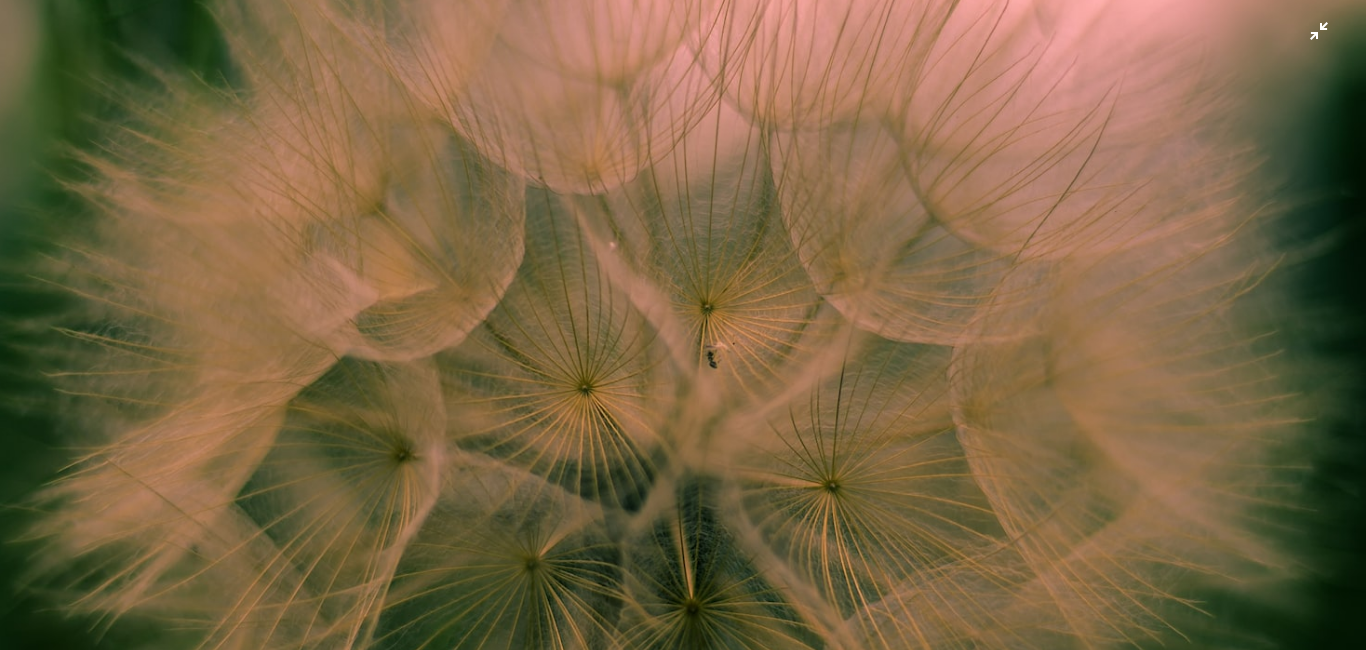 scroll, scrollTop: 0, scrollLeft: 0, axis: both 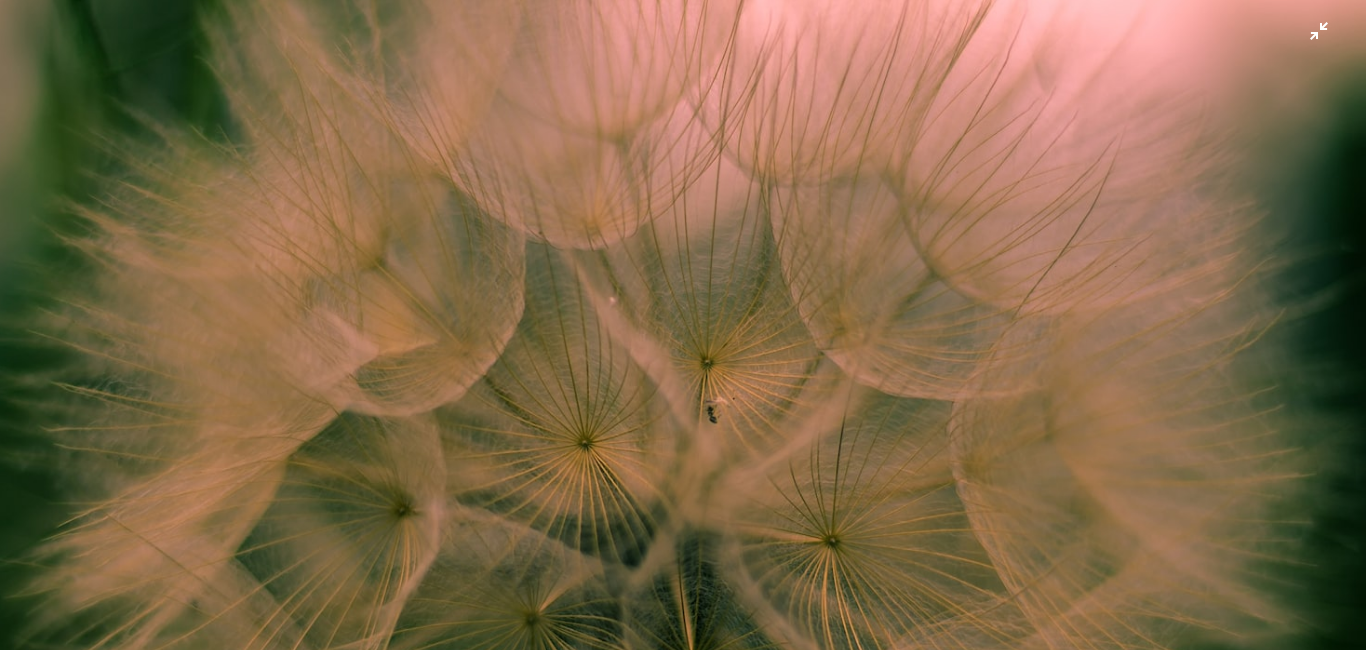 click at bounding box center [683, 455] 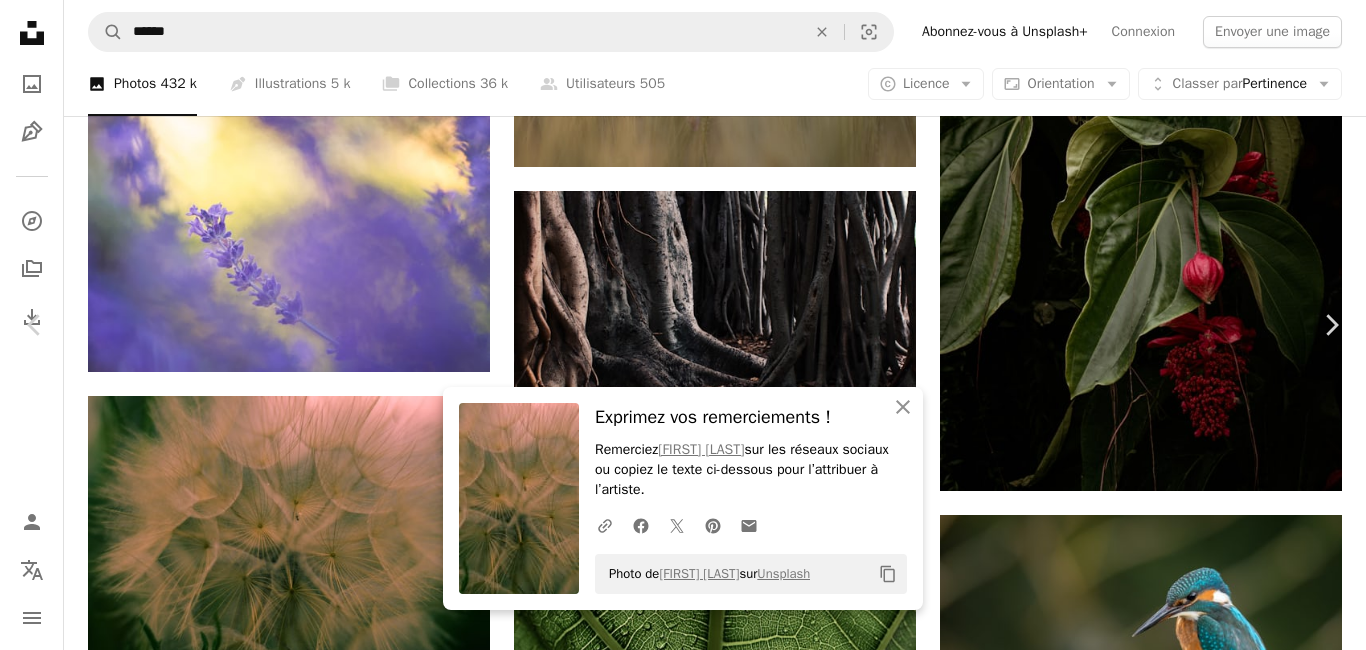 scroll, scrollTop: 18, scrollLeft: 0, axis: vertical 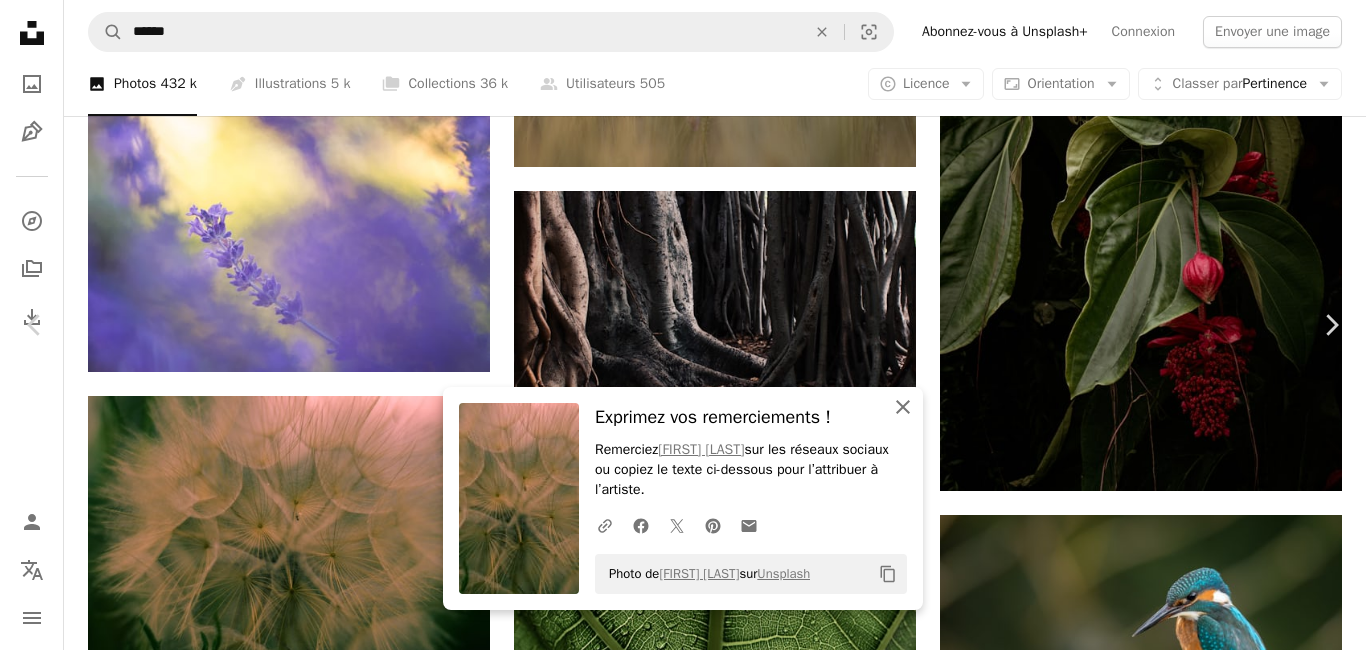 click on "An X shape" 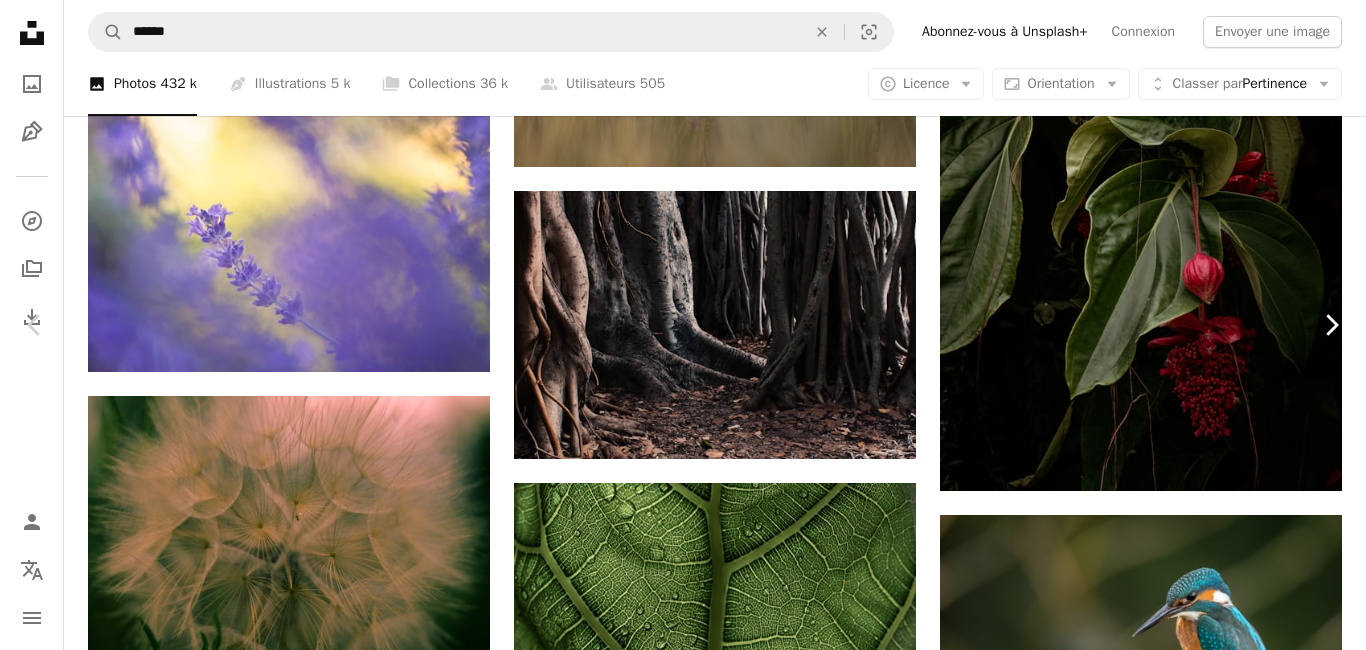 click 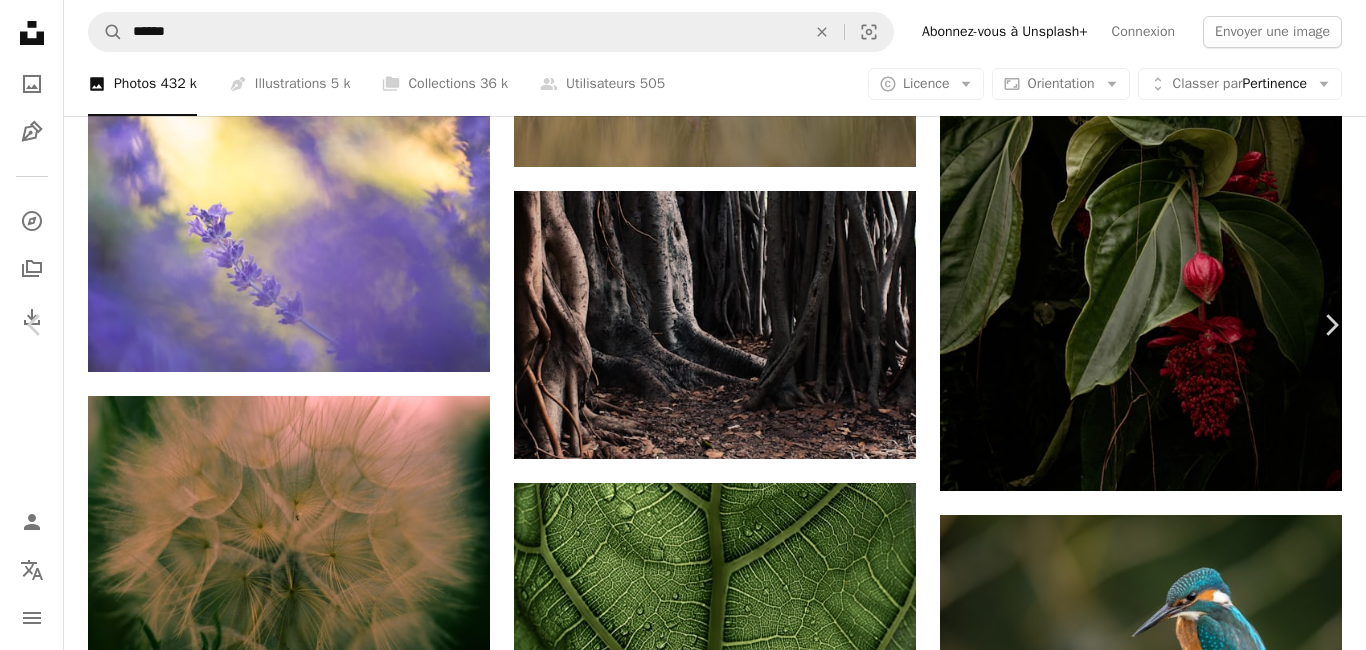 click on "Télécharger gratuitement" at bounding box center [1134, 4148] 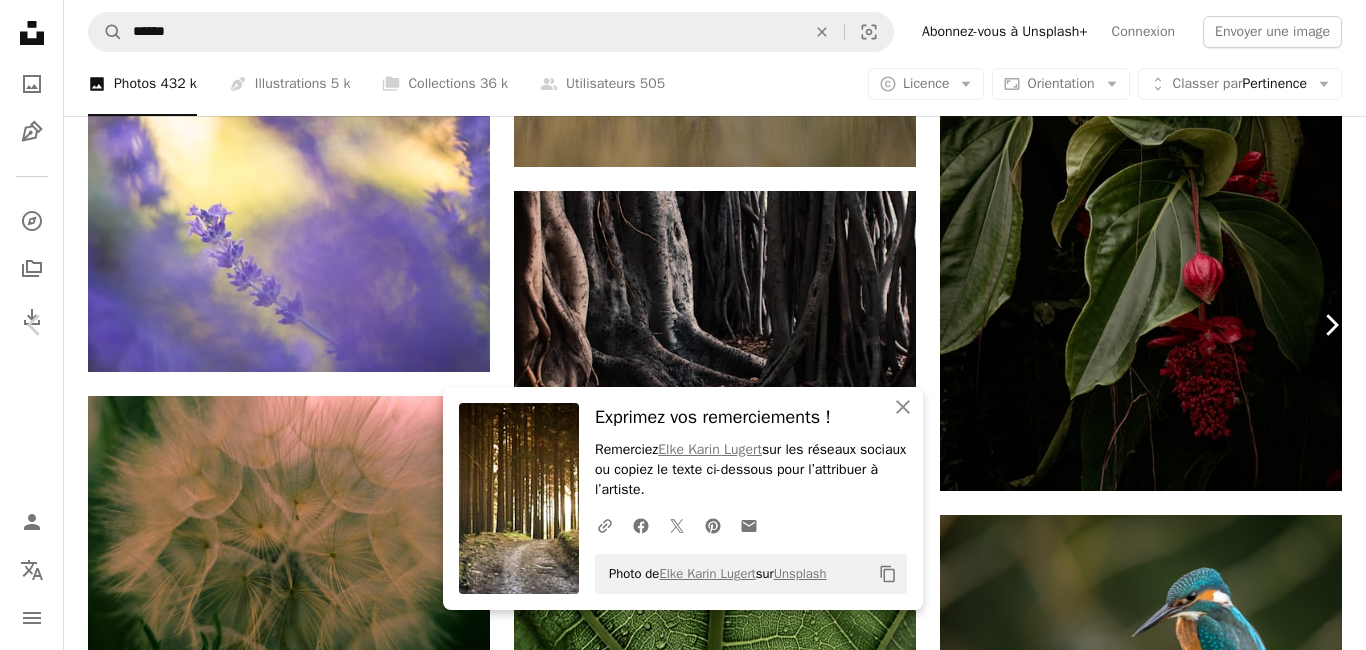 click 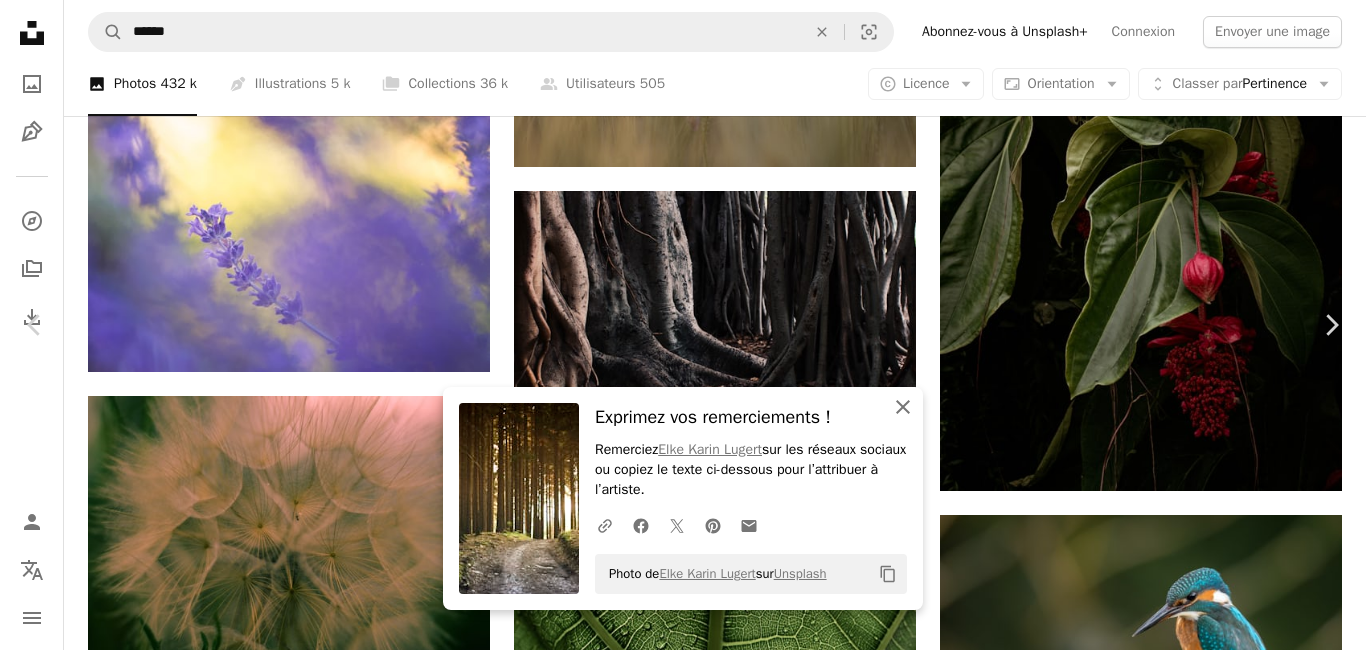 click on "An X shape" 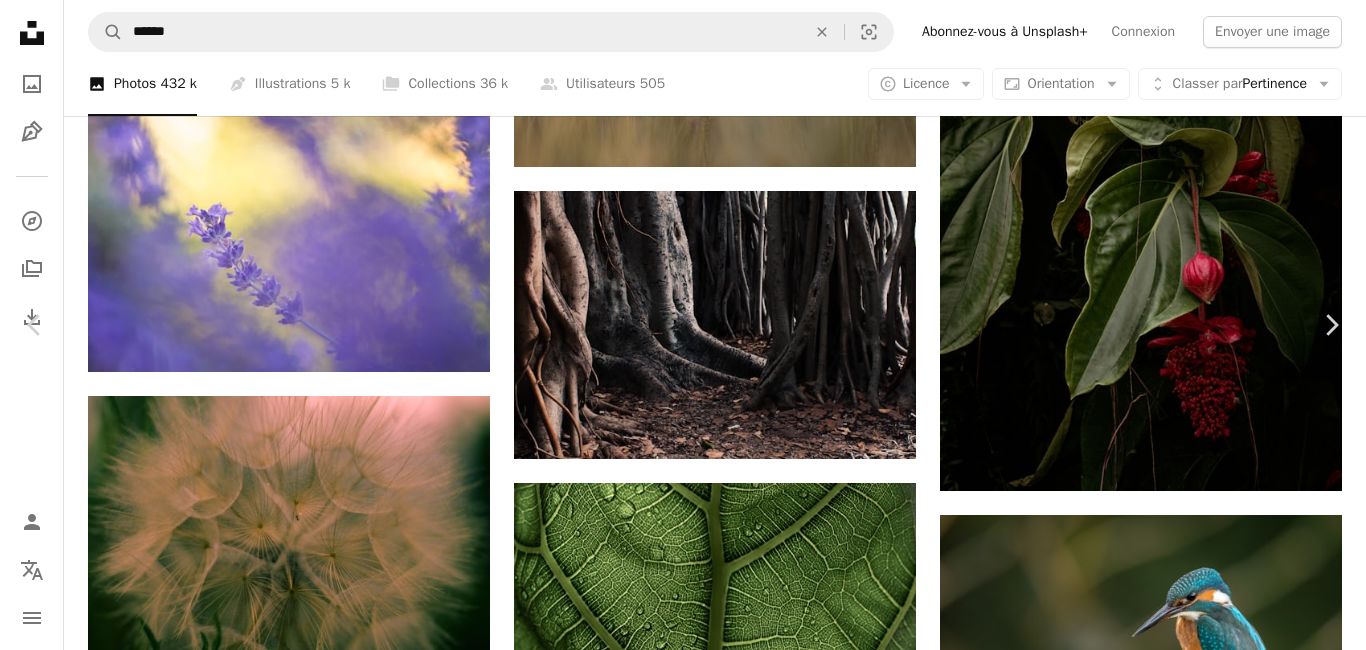 click on "Télécharger gratuitement" at bounding box center (1134, 4148) 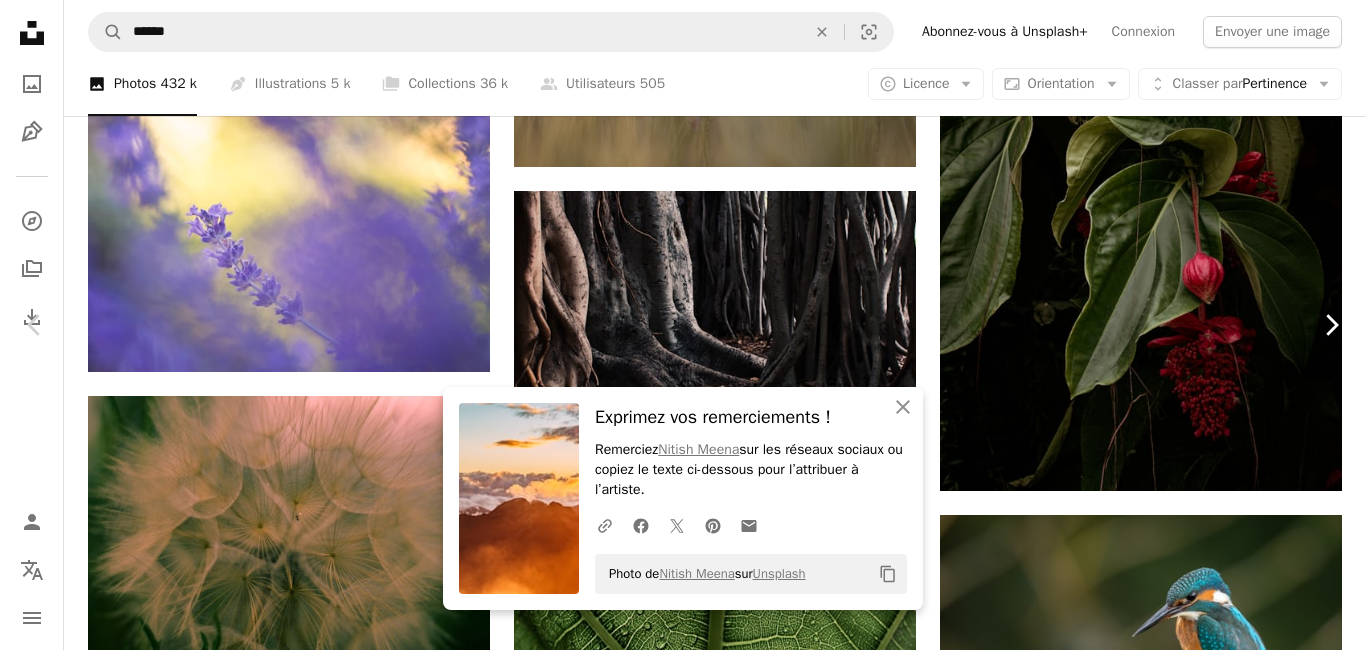 click on "Chevron right" 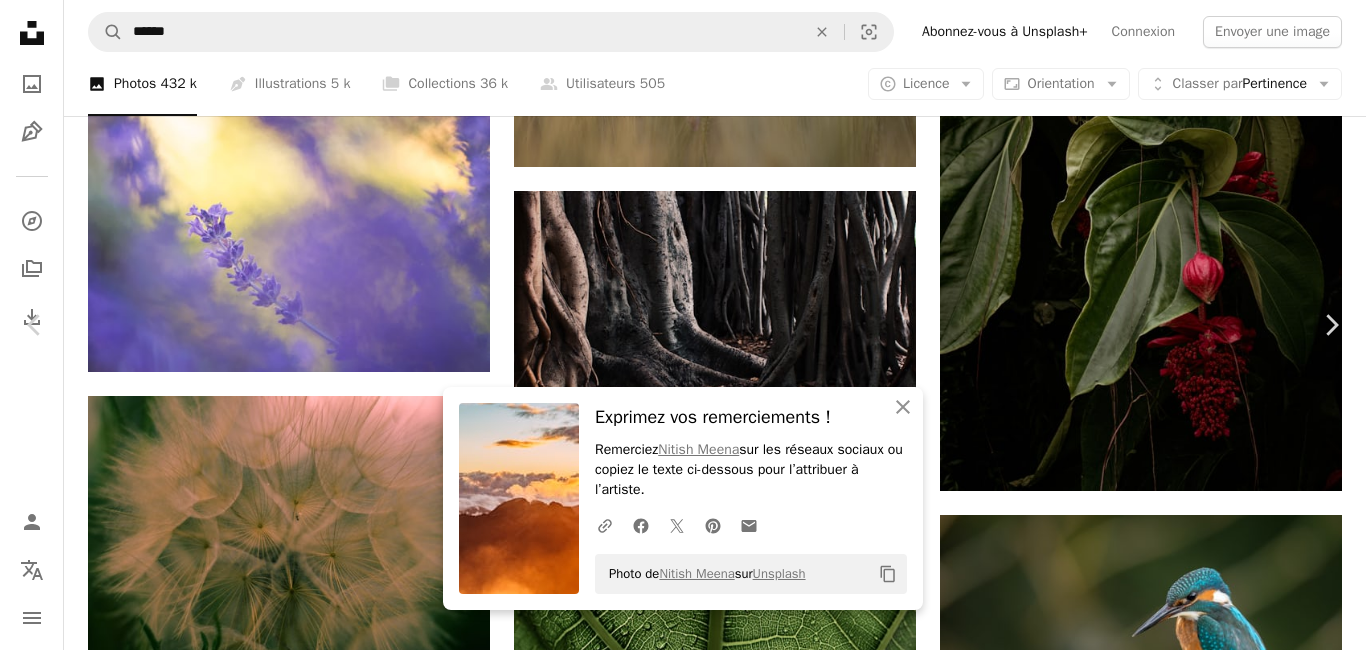 click on "Télécharger gratuitement" at bounding box center [1134, 4148] 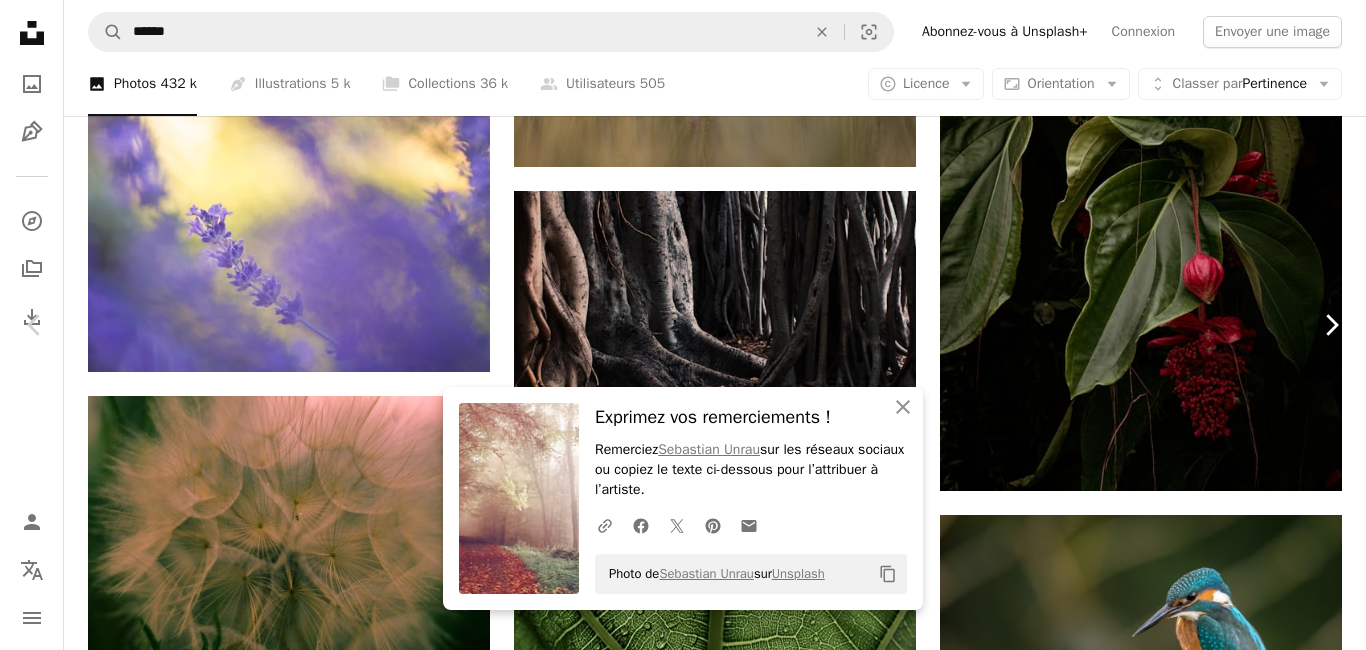 click 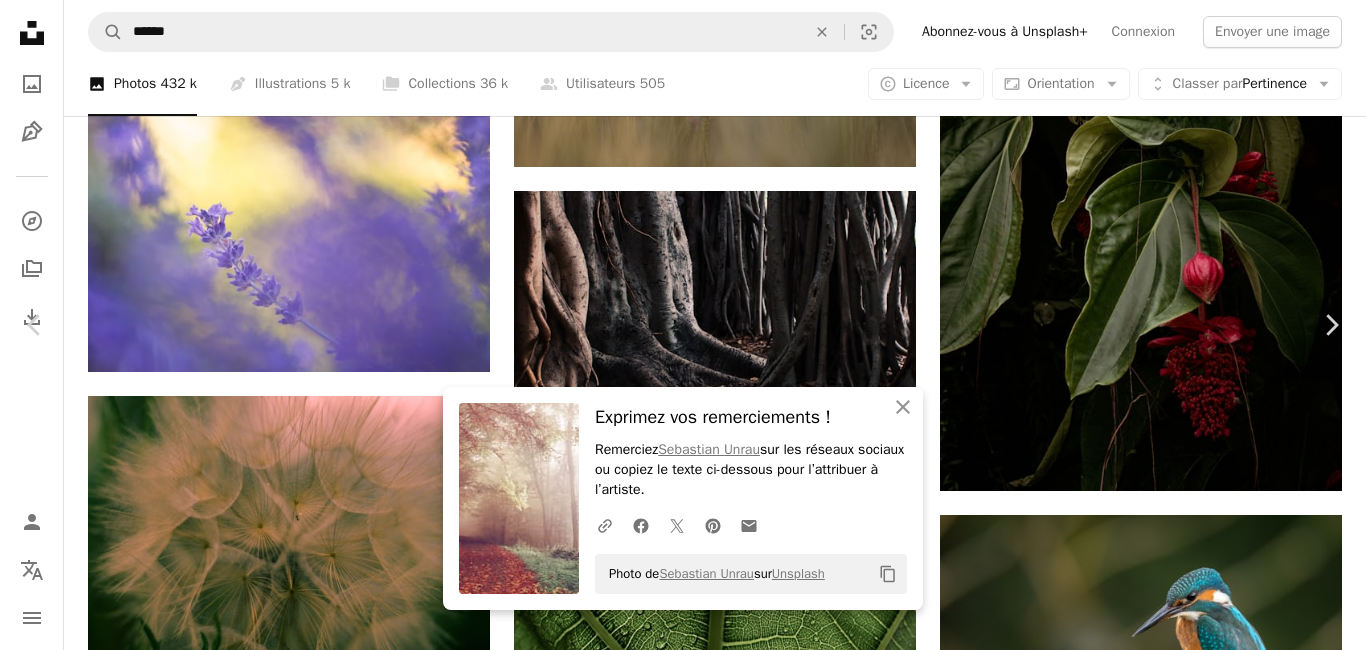 click on "Télécharger gratuitement" at bounding box center (1134, 4148) 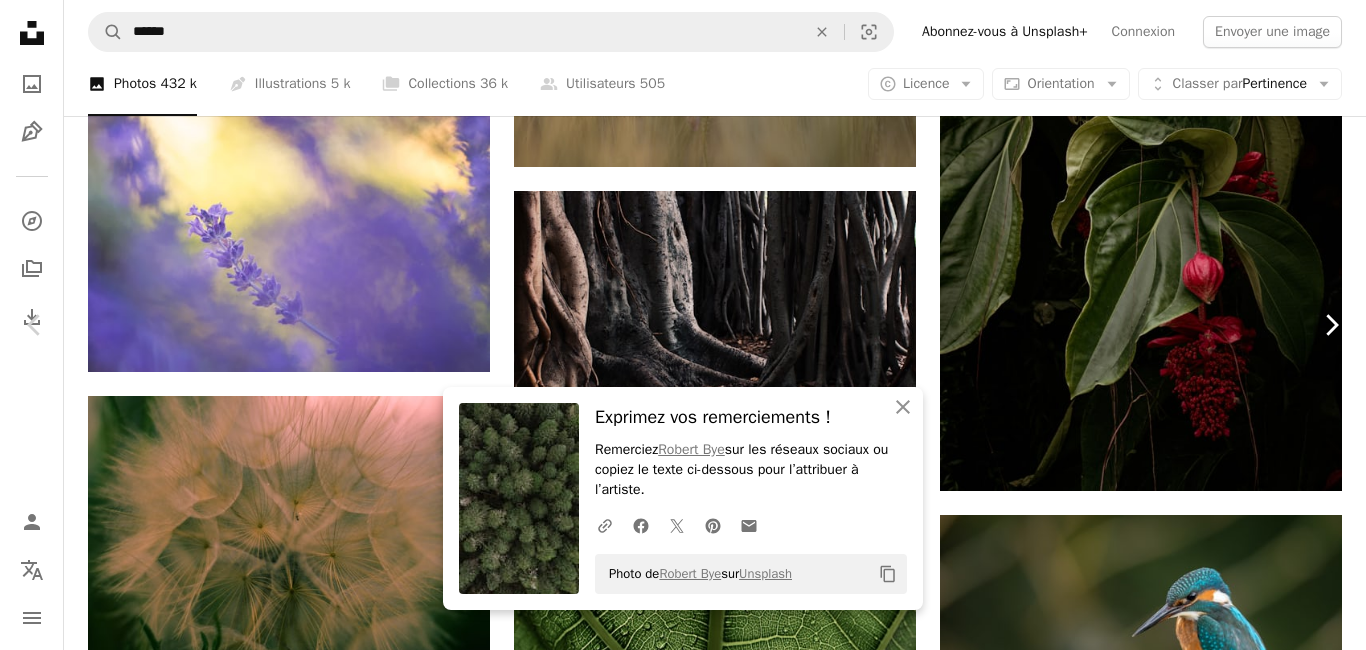click on "Chevron right" 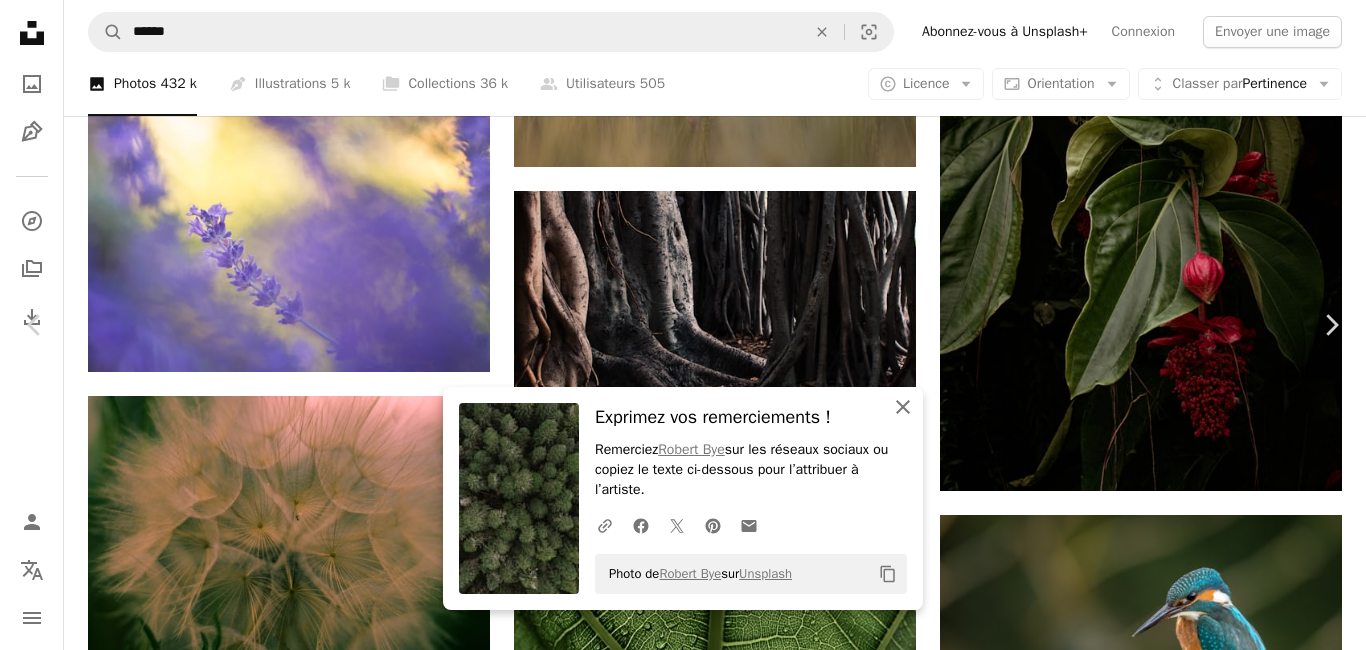 click on "An X shape" 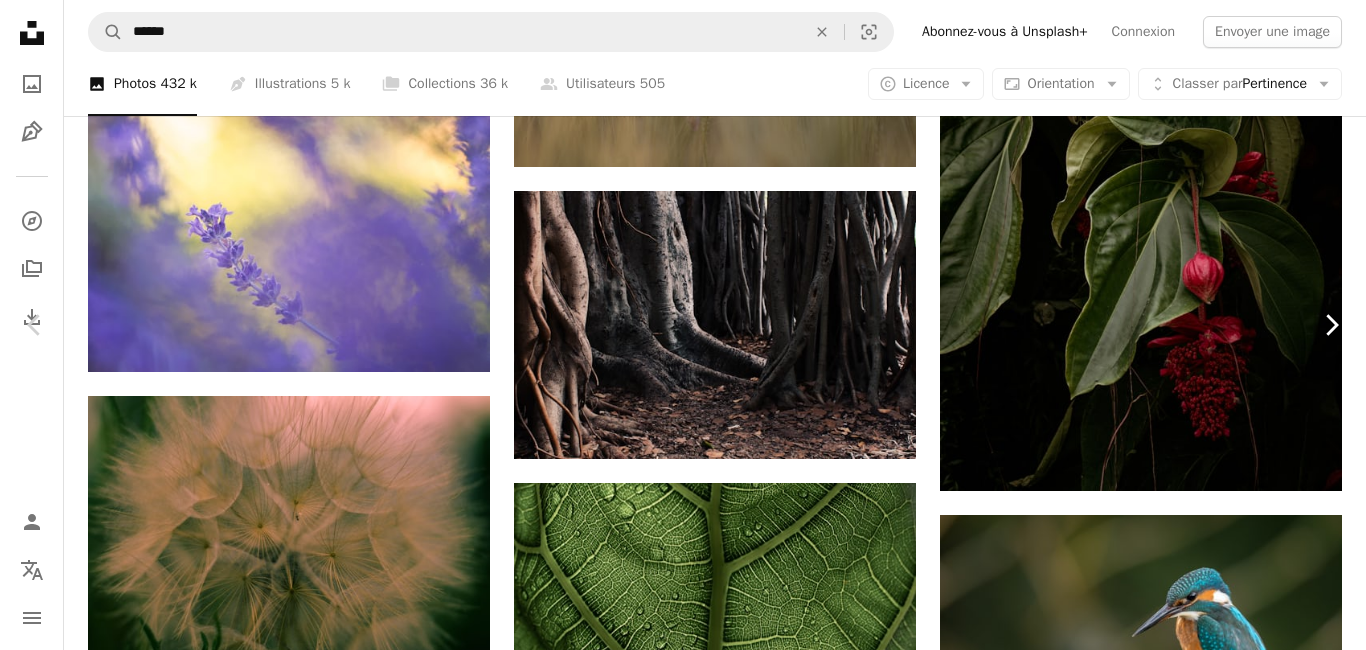 click on "Chevron right" 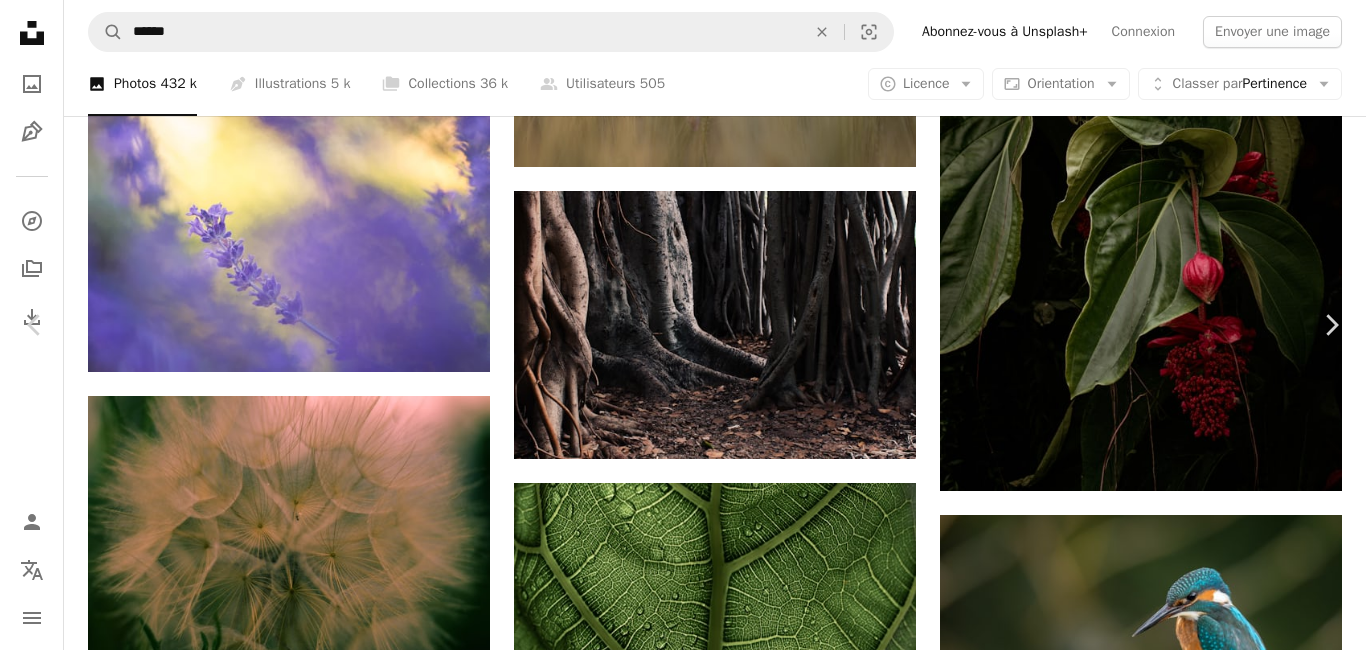 click on "Télécharger gratuitement" at bounding box center [1134, 4148] 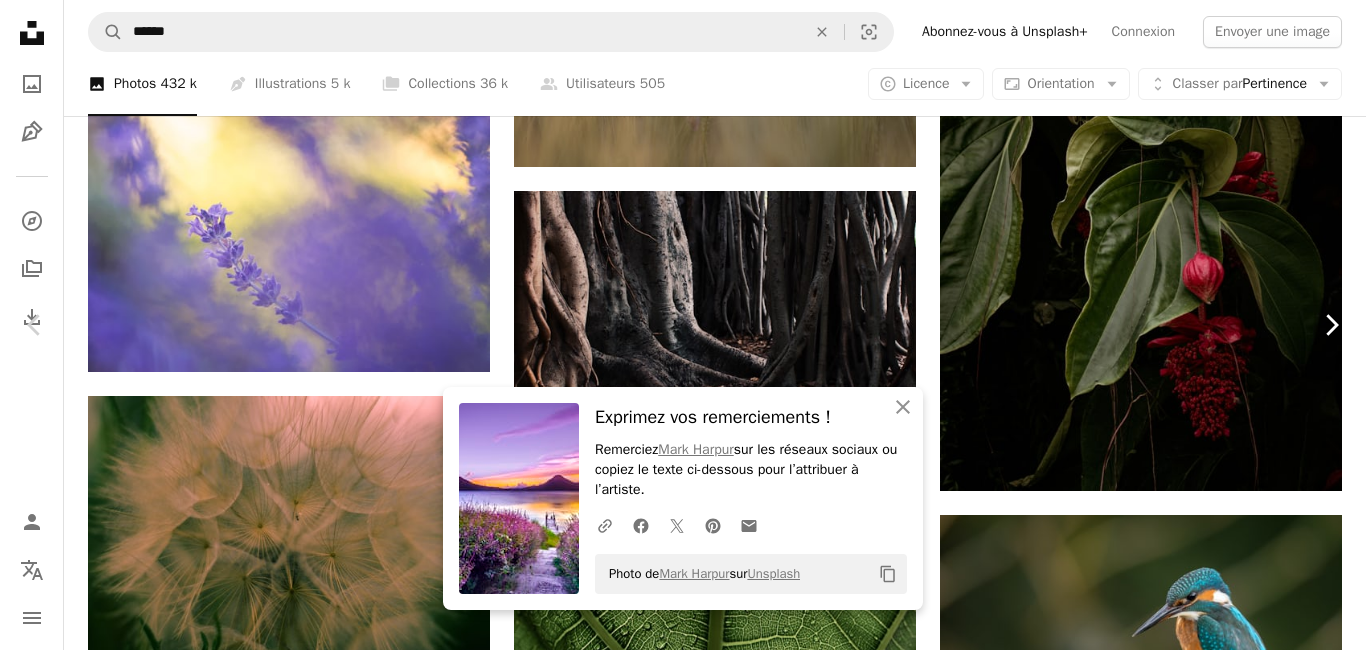 click on "Chevron right" 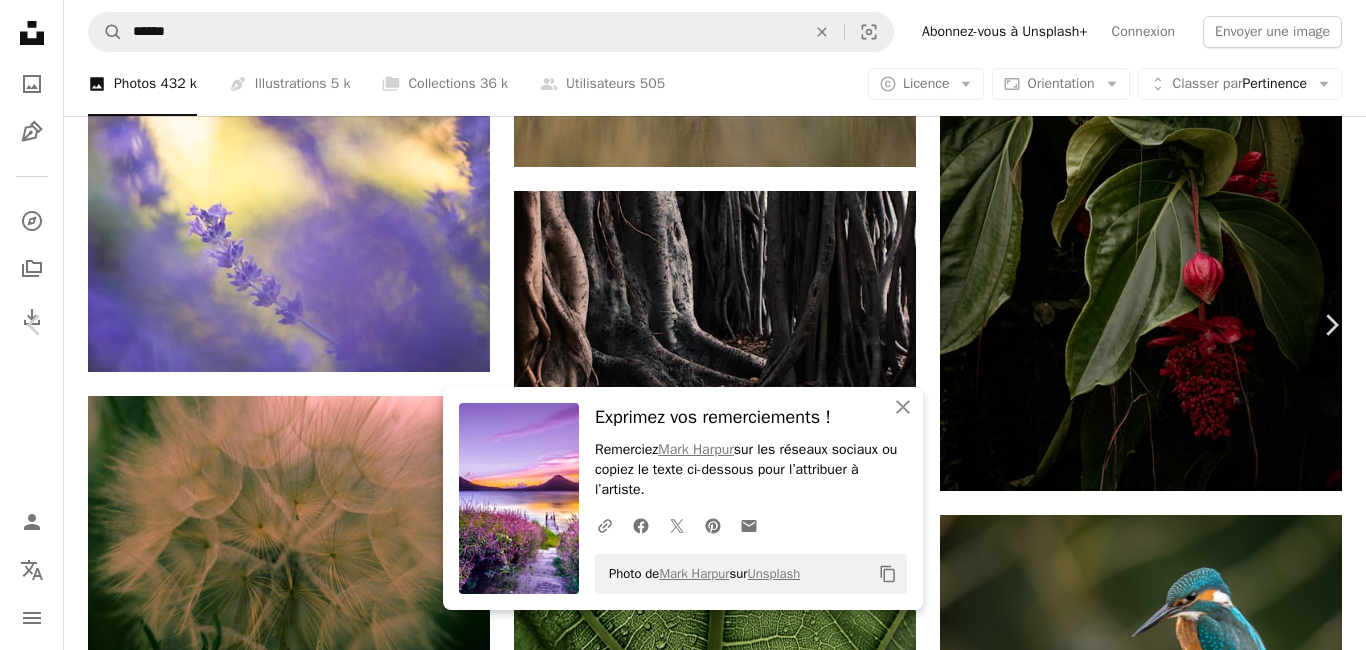 click at bounding box center (676, 4479) 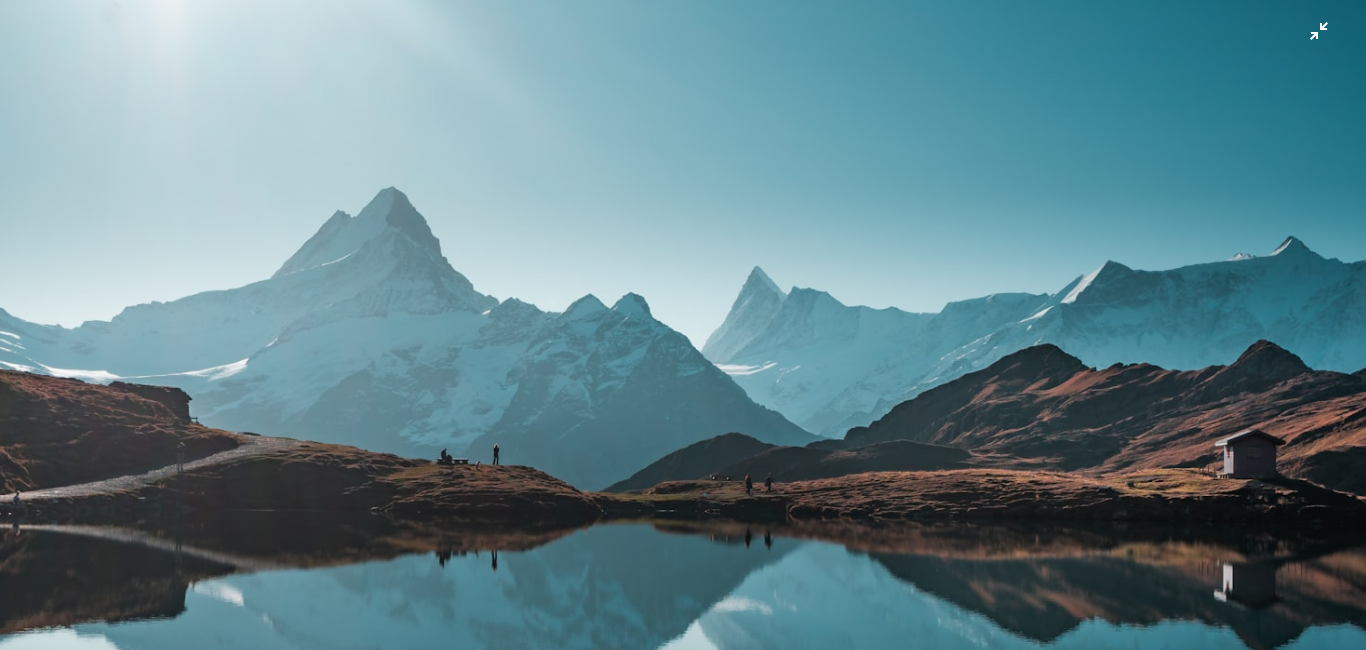 scroll, scrollTop: 121, scrollLeft: 0, axis: vertical 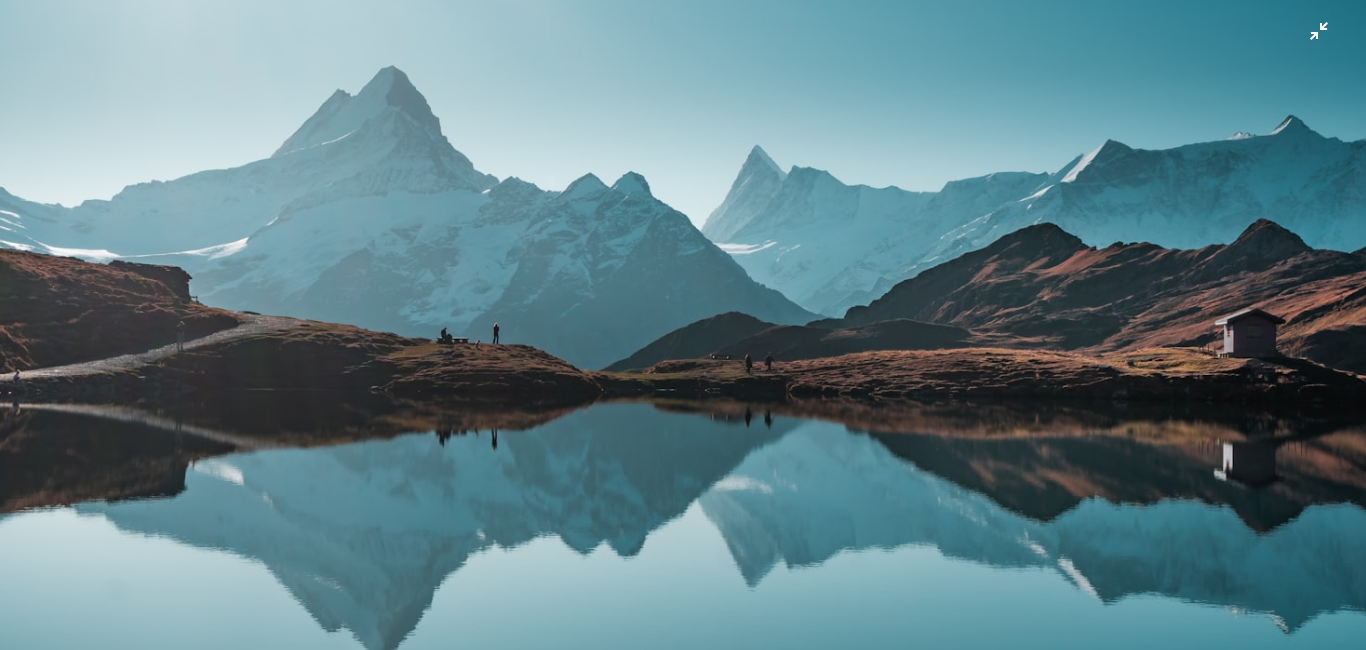 click at bounding box center (683, 334) 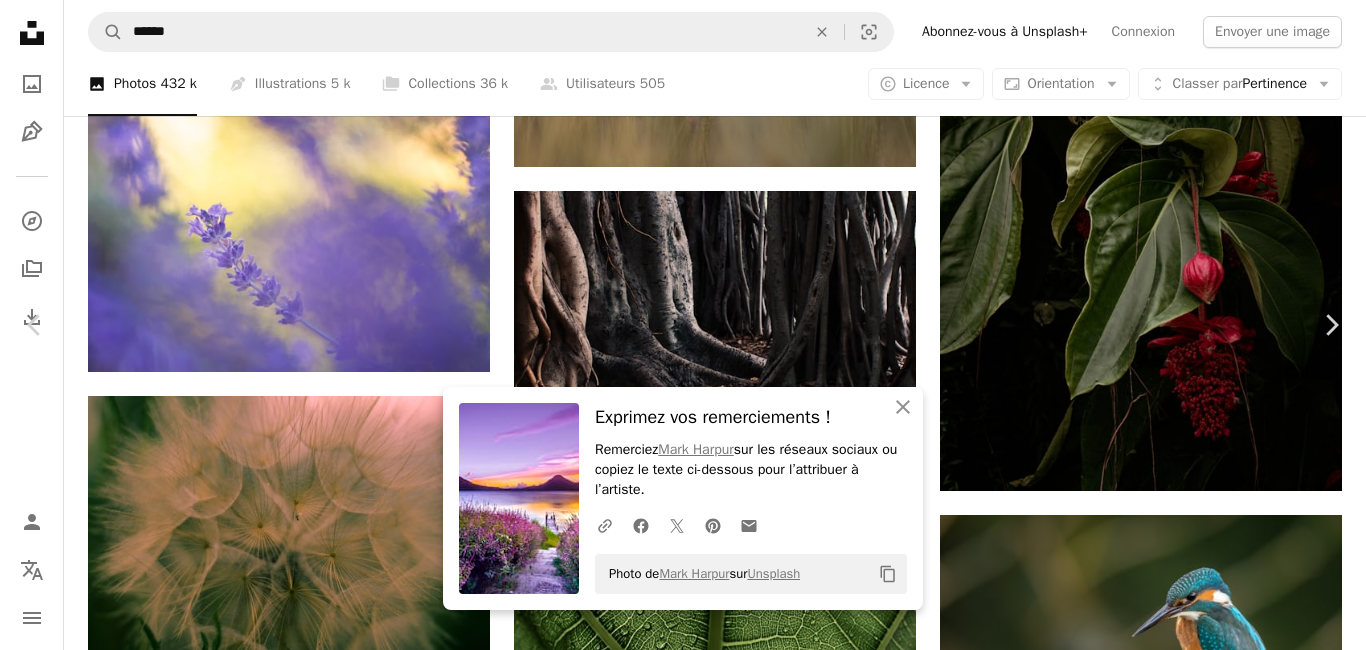 scroll, scrollTop: 18, scrollLeft: 0, axis: vertical 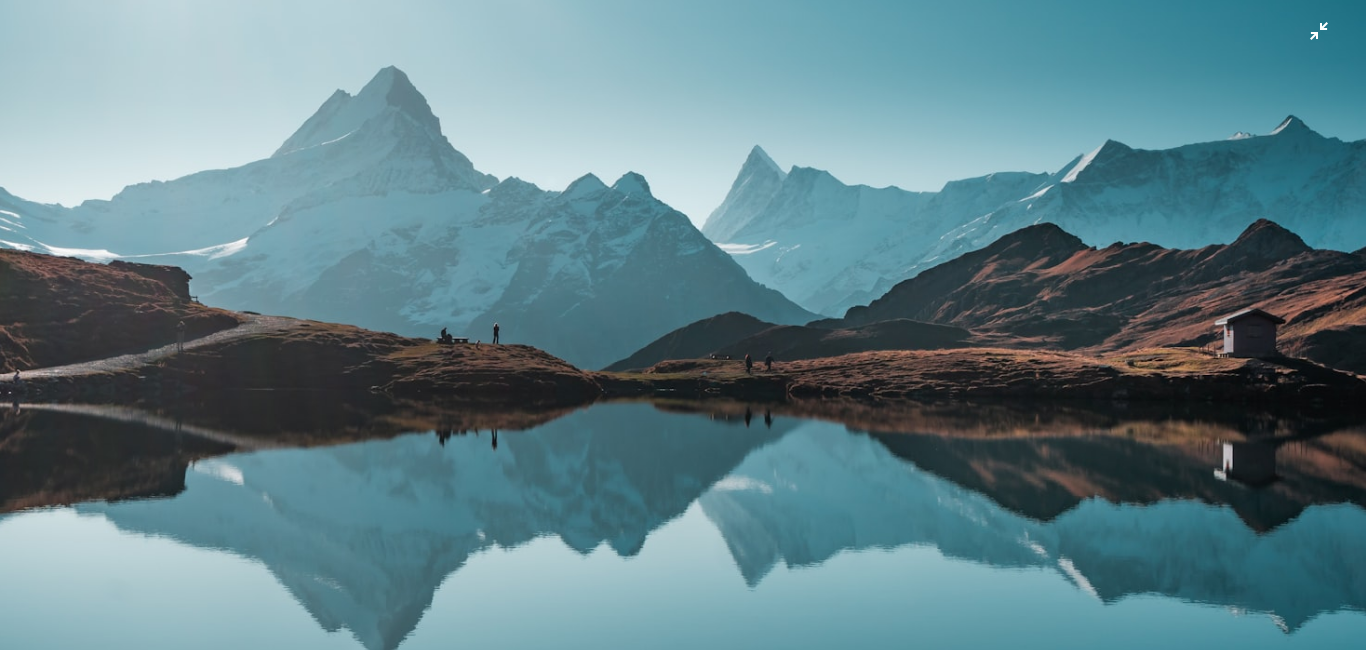 click at bounding box center (683, 334) 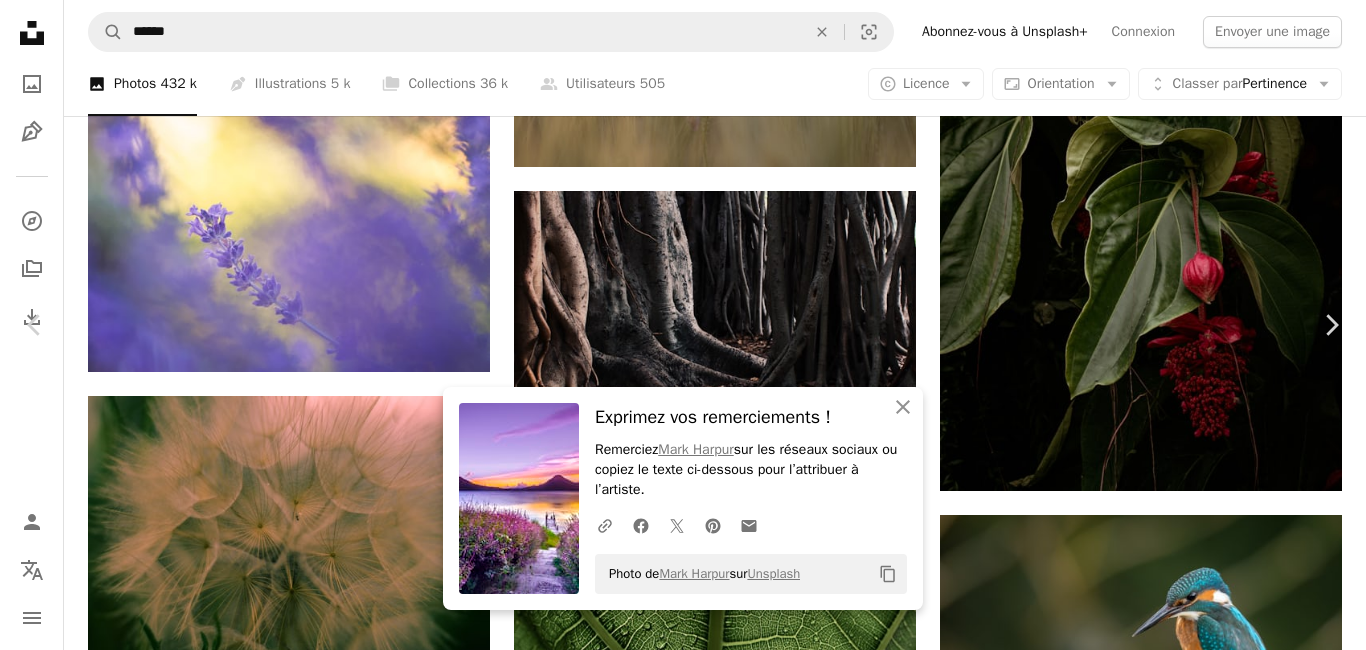 click on "Télécharger gratuitement" at bounding box center [1134, 4132] 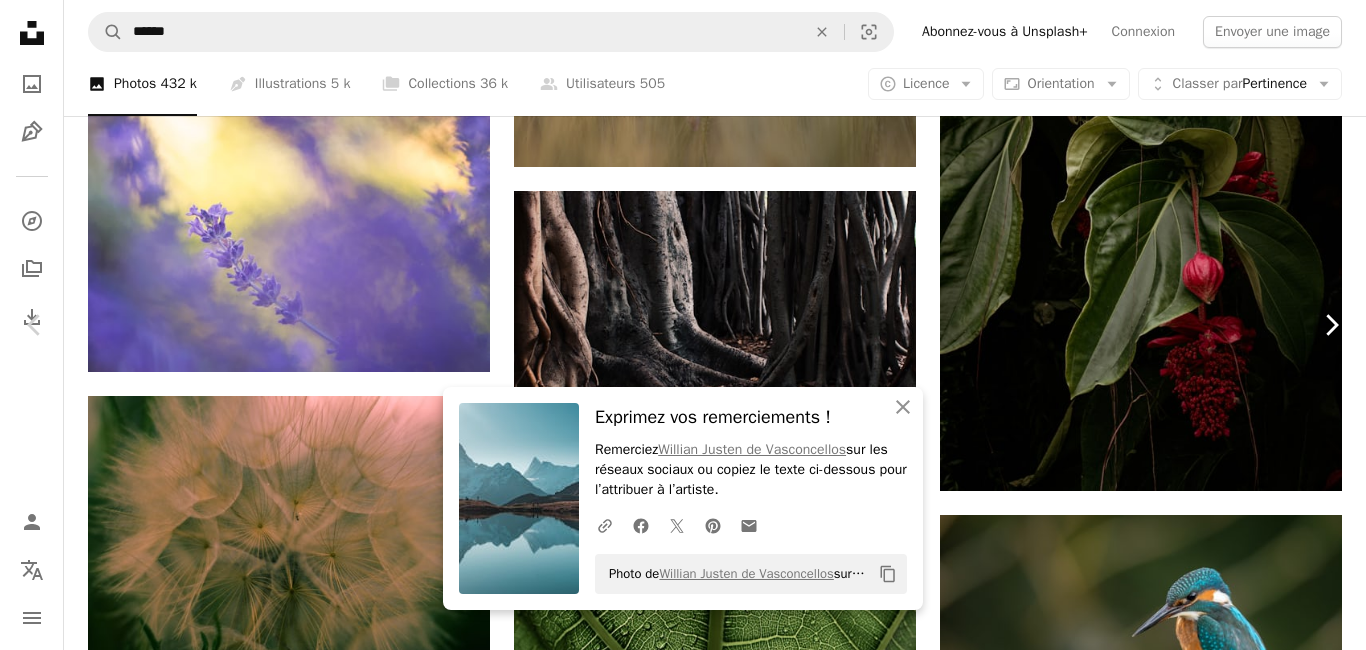 click 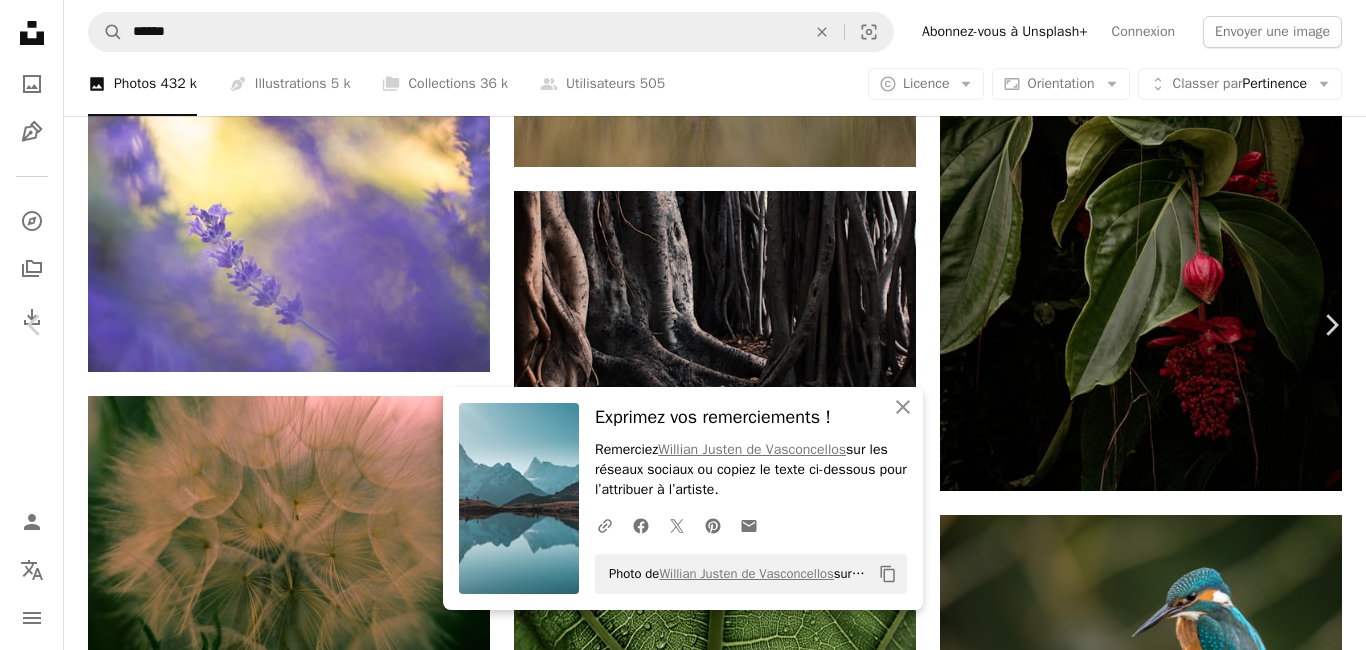 click on "Télécharger gratuitement" at bounding box center [1134, 4148] 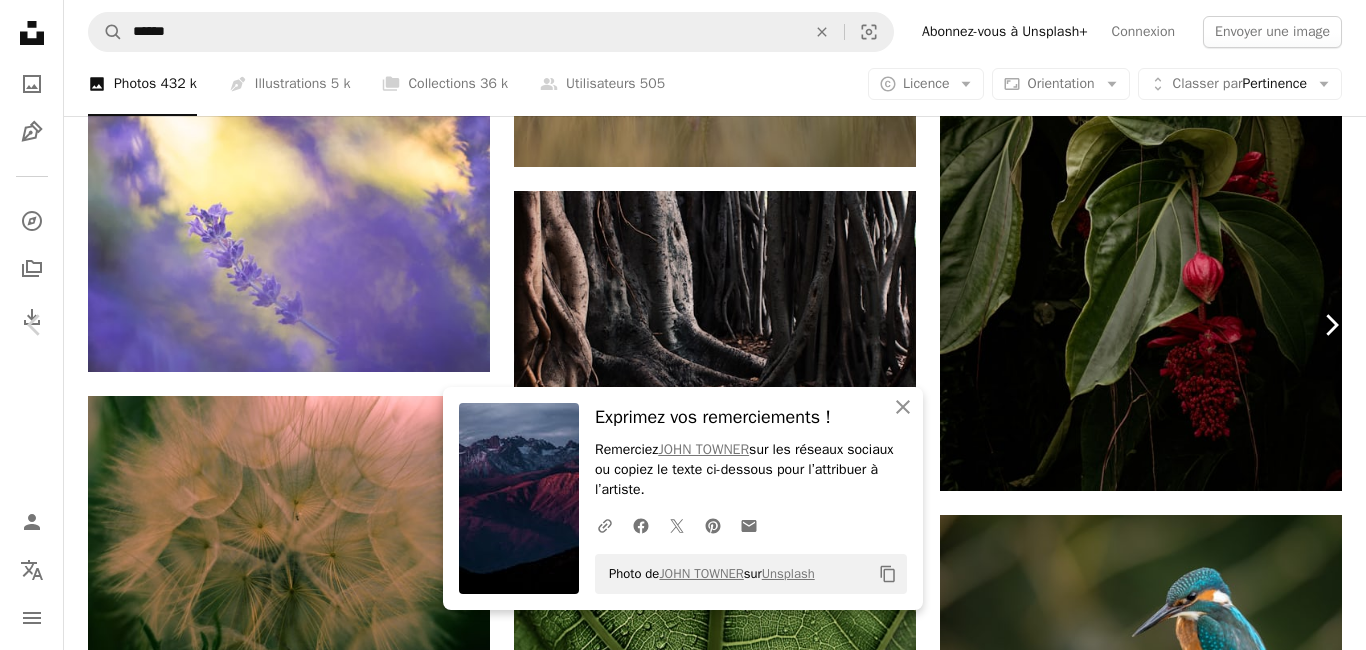 click 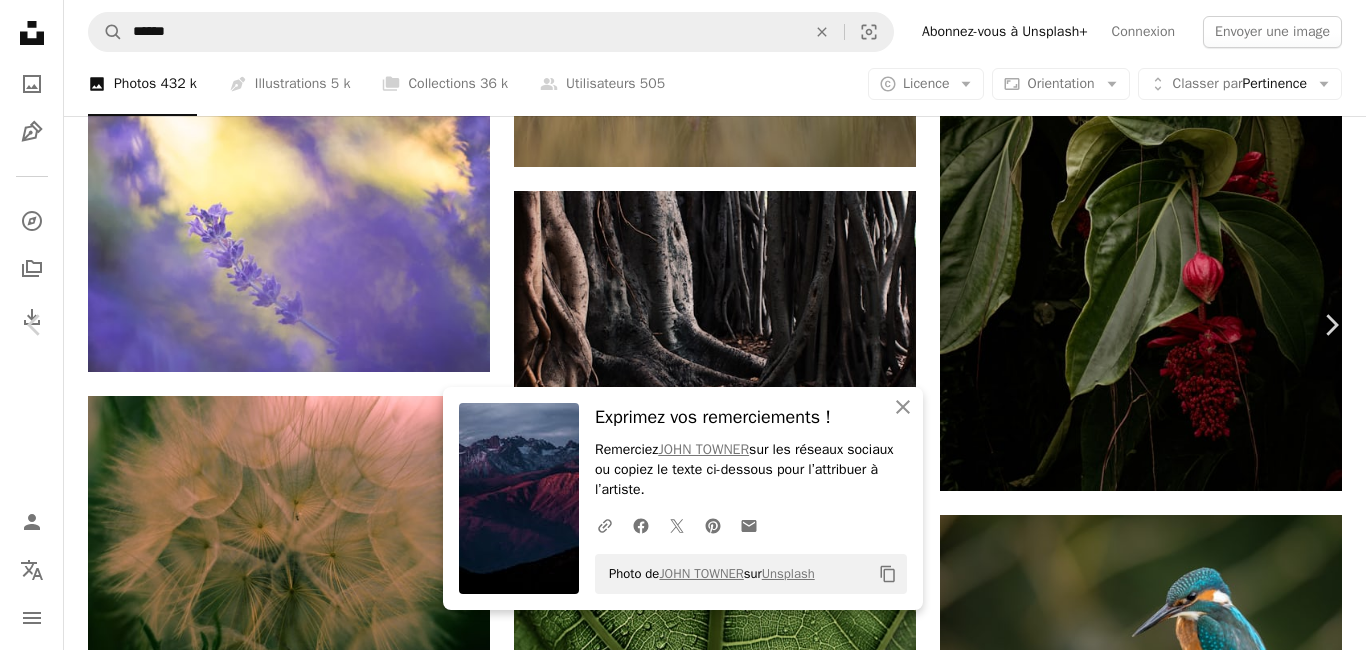 click on "Télécharger gratuitement" at bounding box center (1134, 4148) 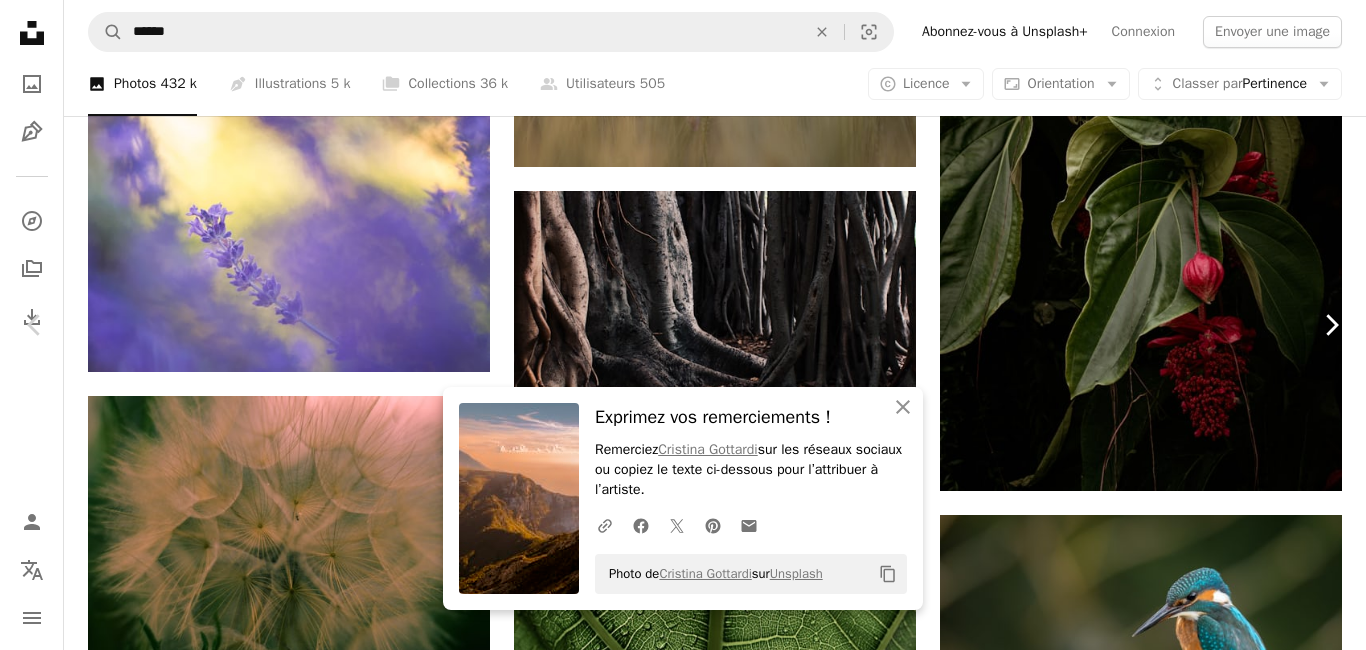 click on "Chevron right" 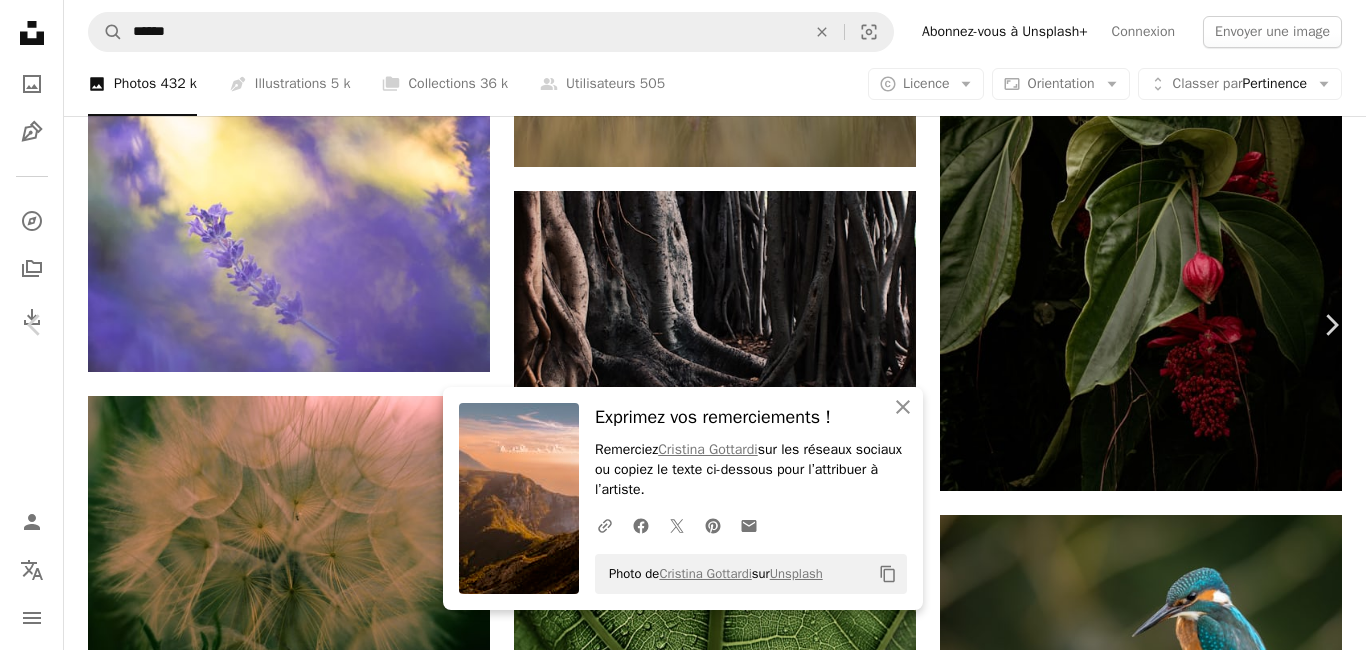 click on "Télécharger gratuitement" at bounding box center [1134, 4148] 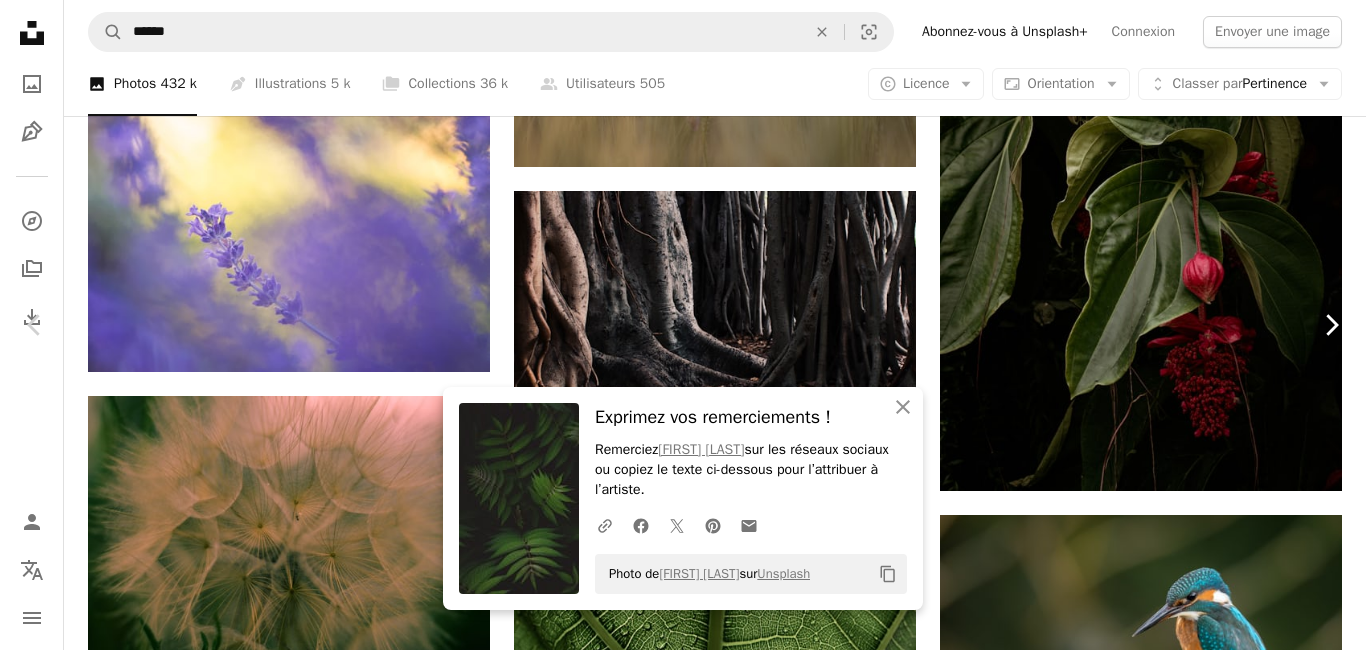 click 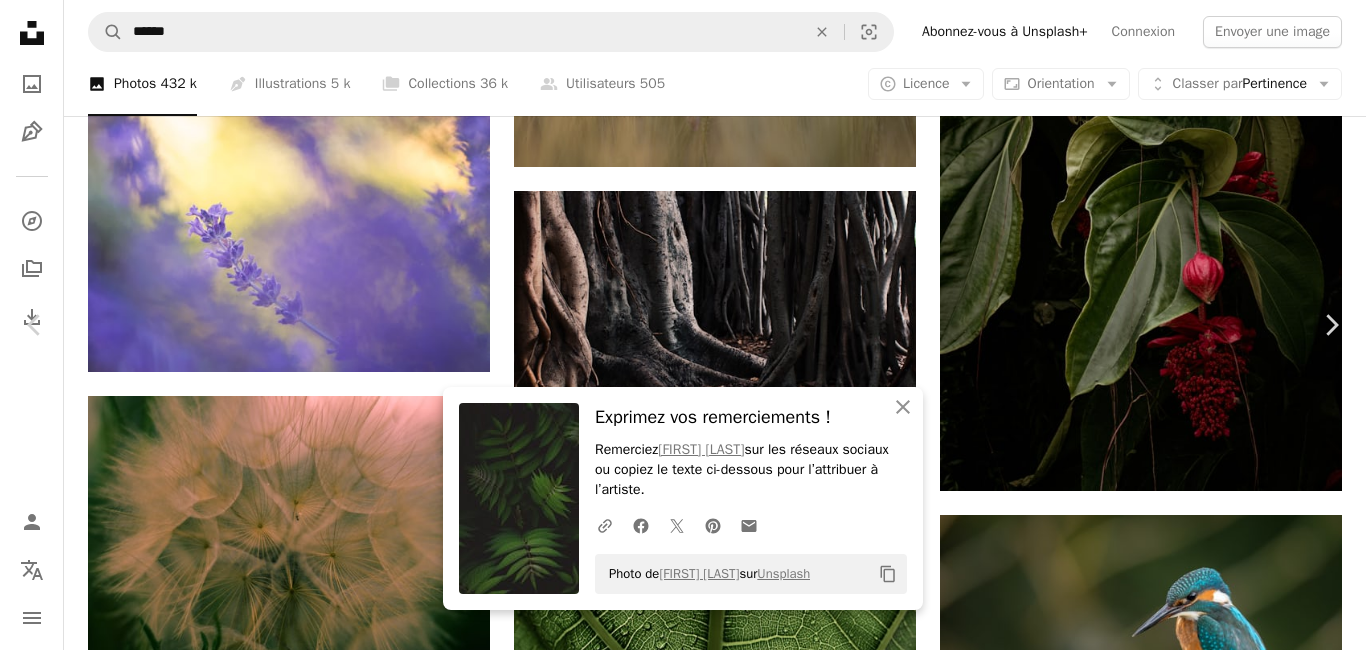 click on "Télécharger gratuitement" at bounding box center (1134, 4148) 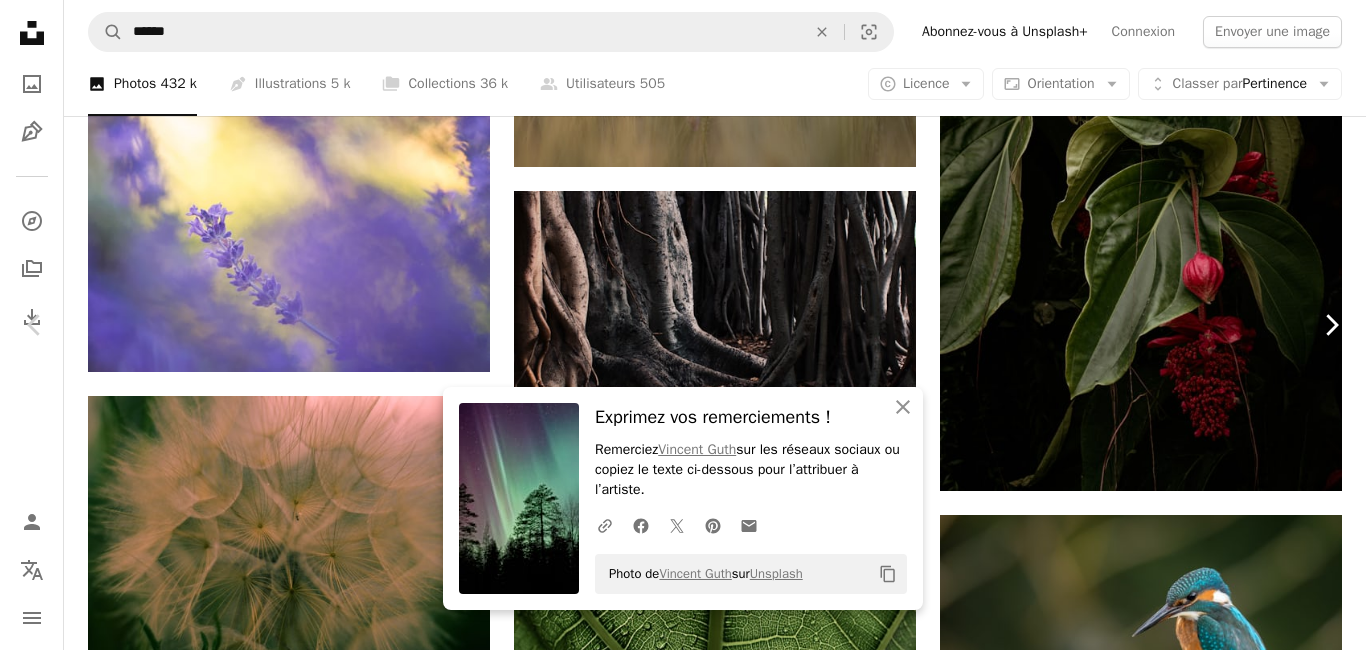 click 